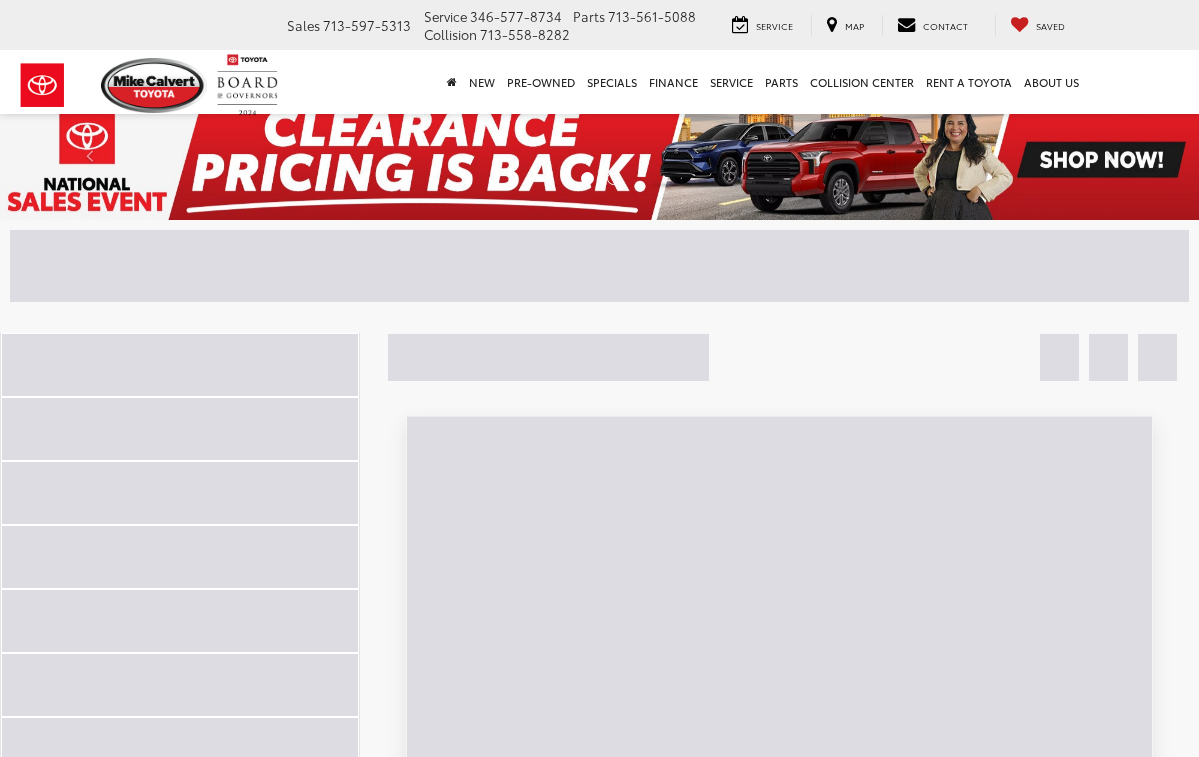 scroll, scrollTop: 0, scrollLeft: 0, axis: both 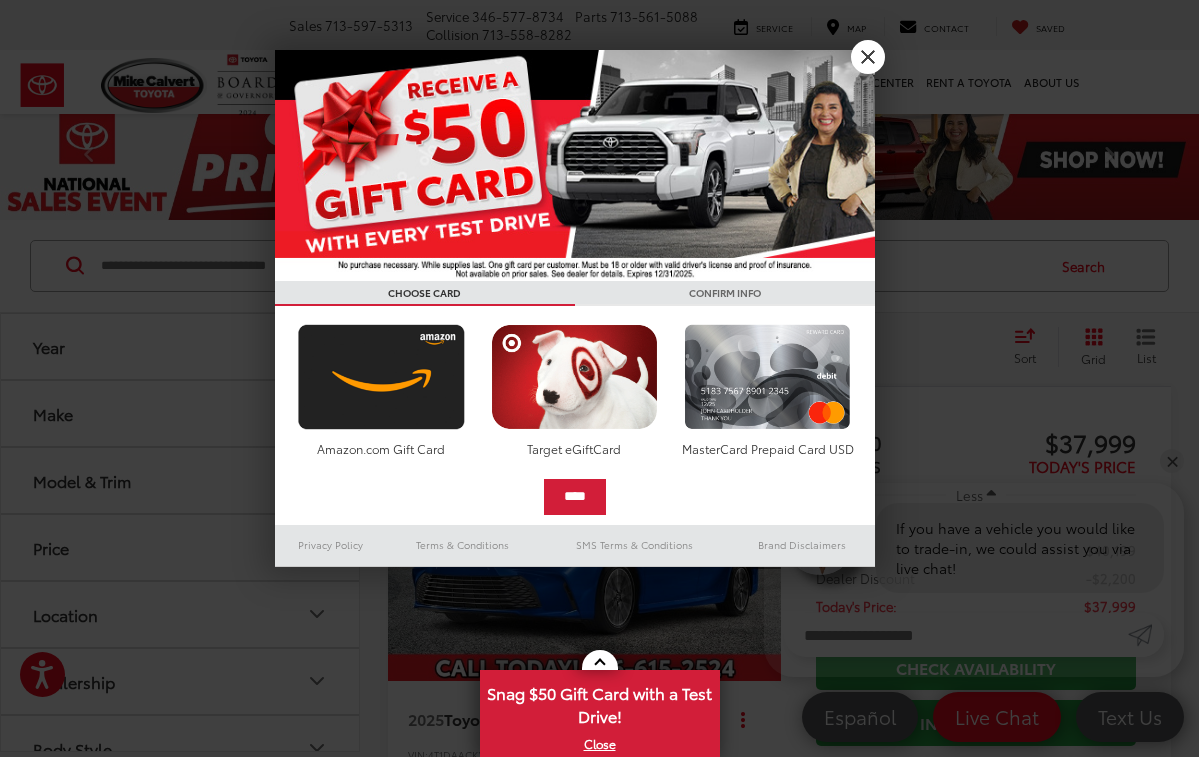 click on "X" at bounding box center (868, 57) 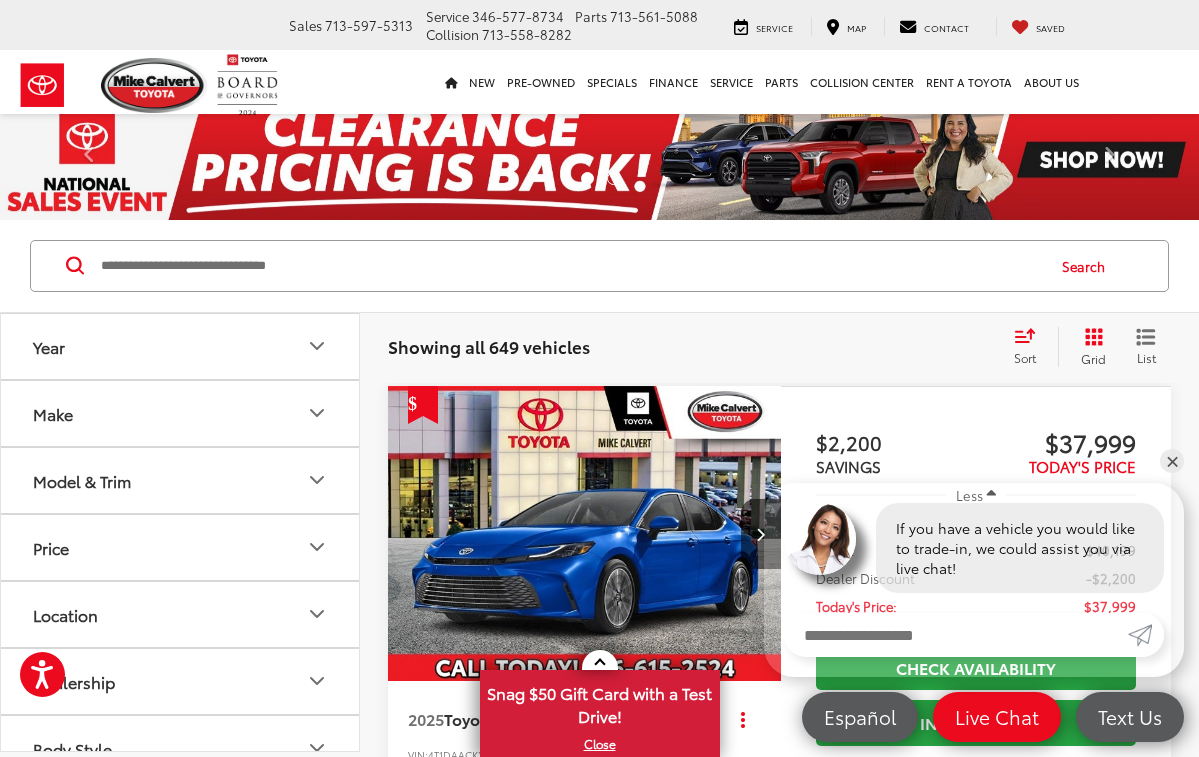 click 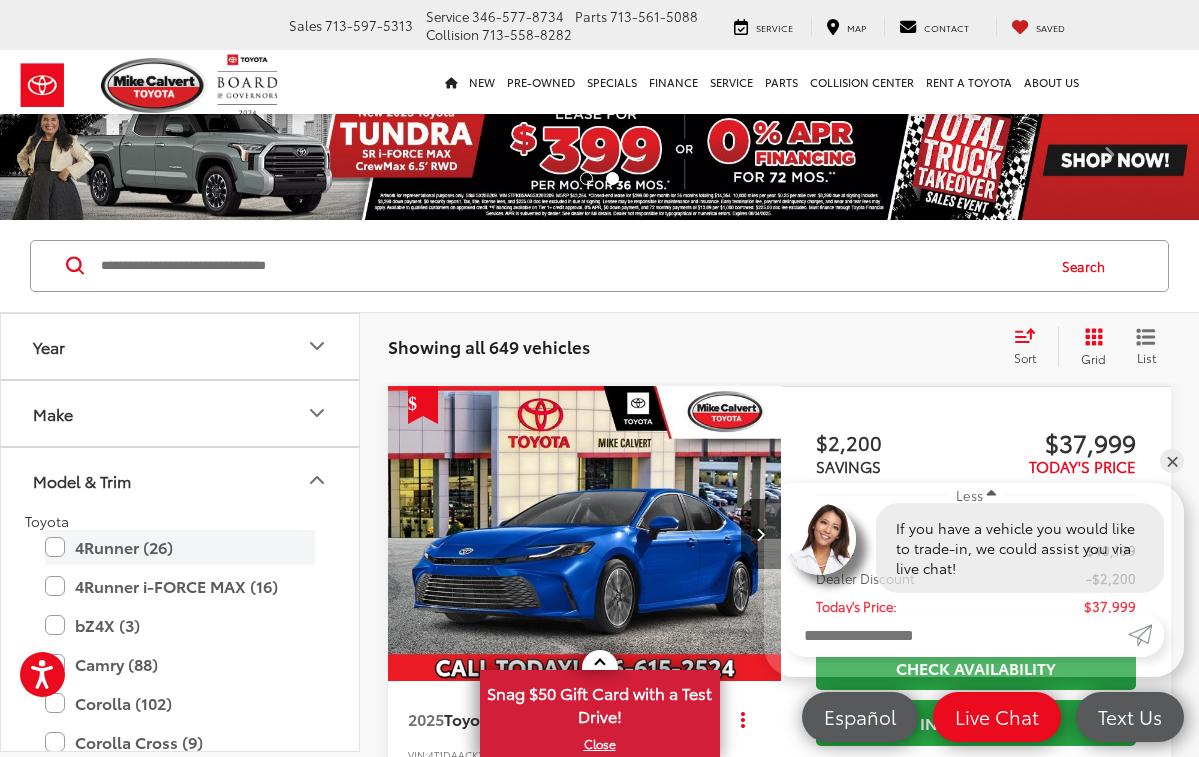 click on "4Runner (26)" at bounding box center (180, 547) 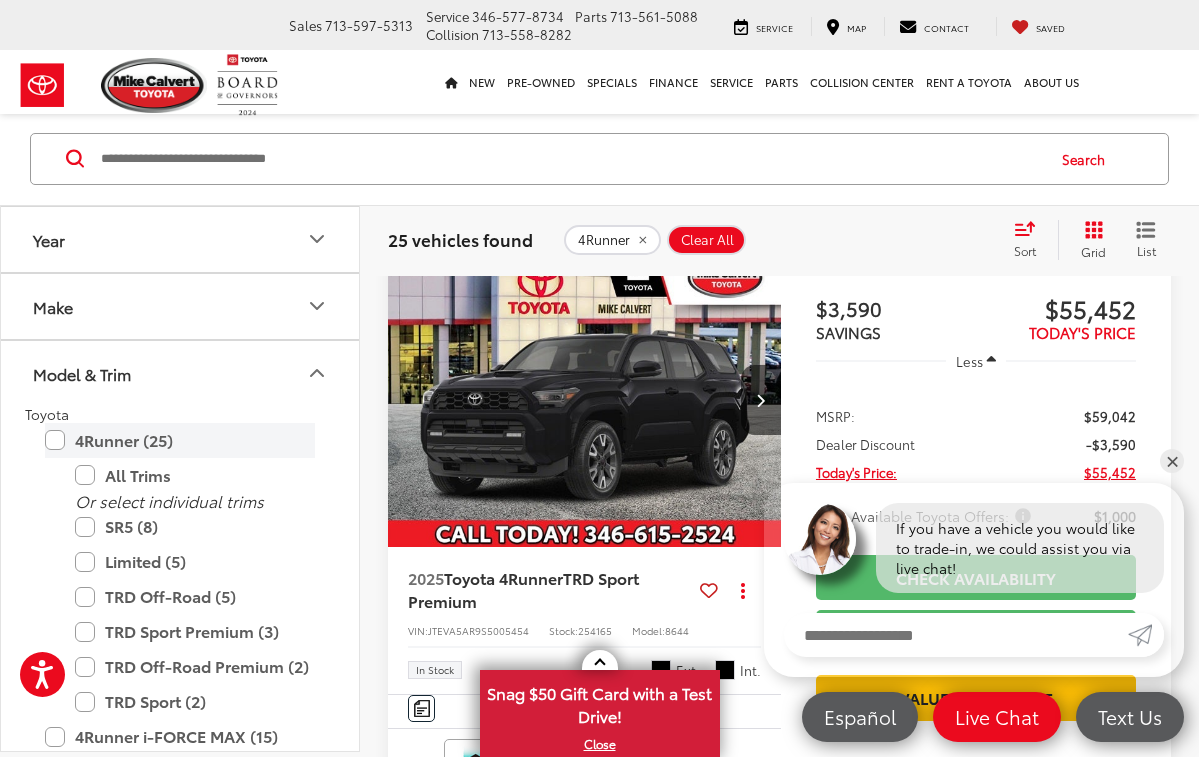 scroll, scrollTop: 152, scrollLeft: 0, axis: vertical 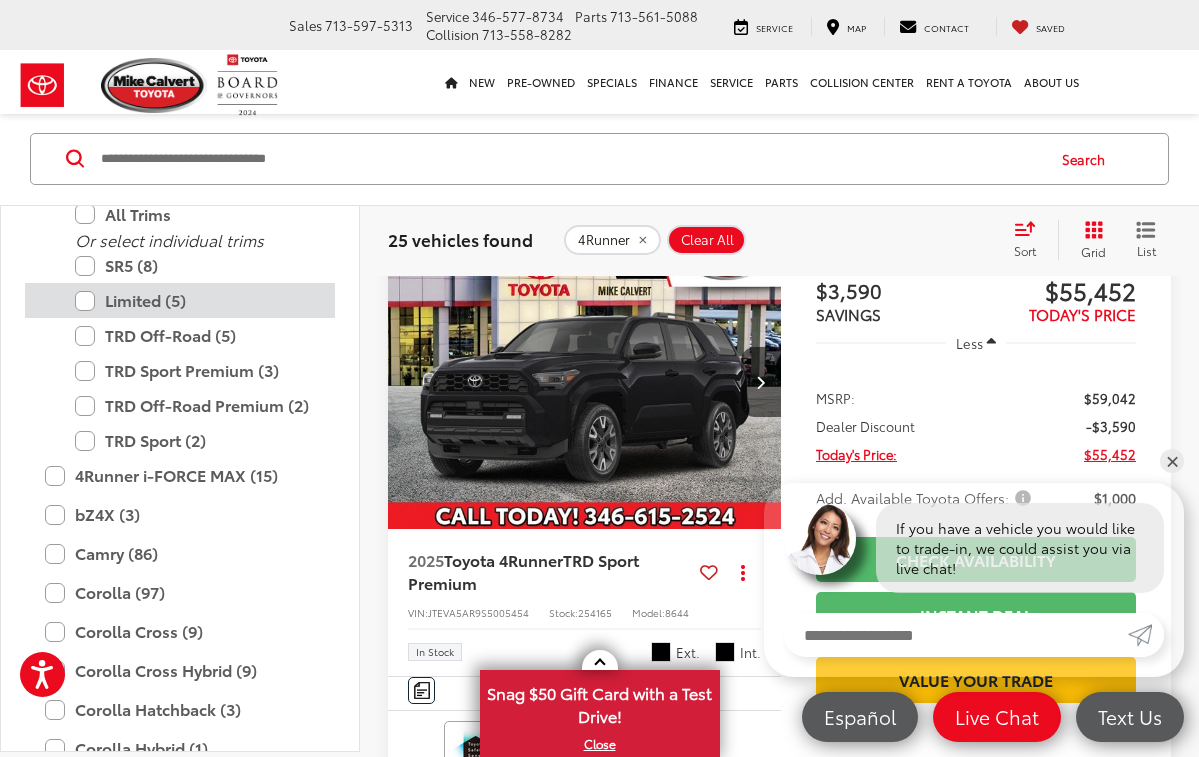 click on "Limited (5)" at bounding box center [195, 301] 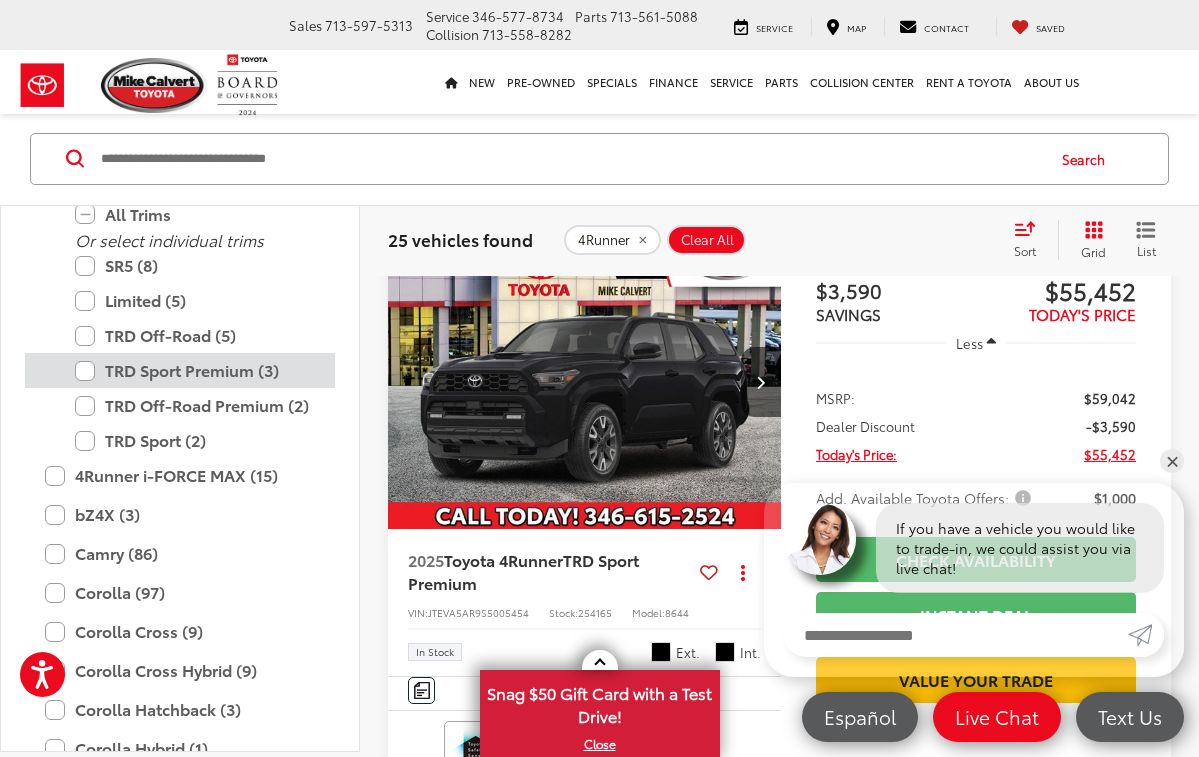 scroll, scrollTop: 107, scrollLeft: 0, axis: vertical 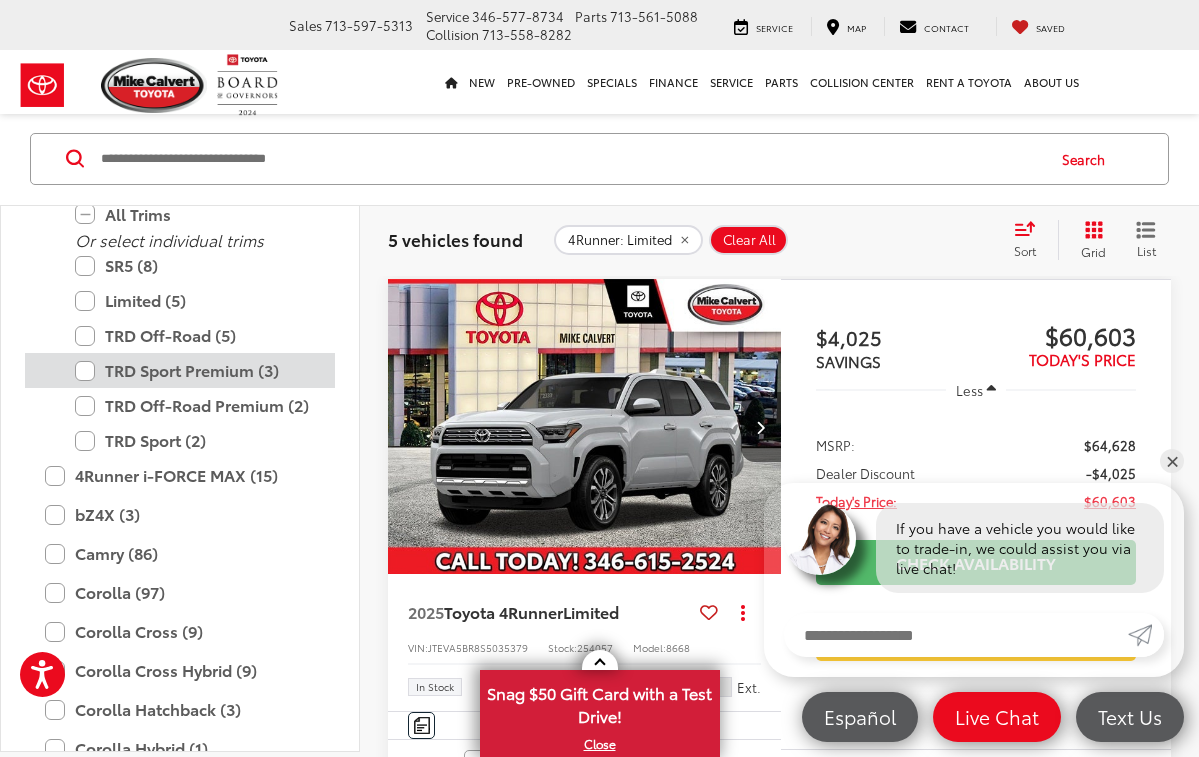 click on "TRD Sport Premium (3)" at bounding box center (195, 371) 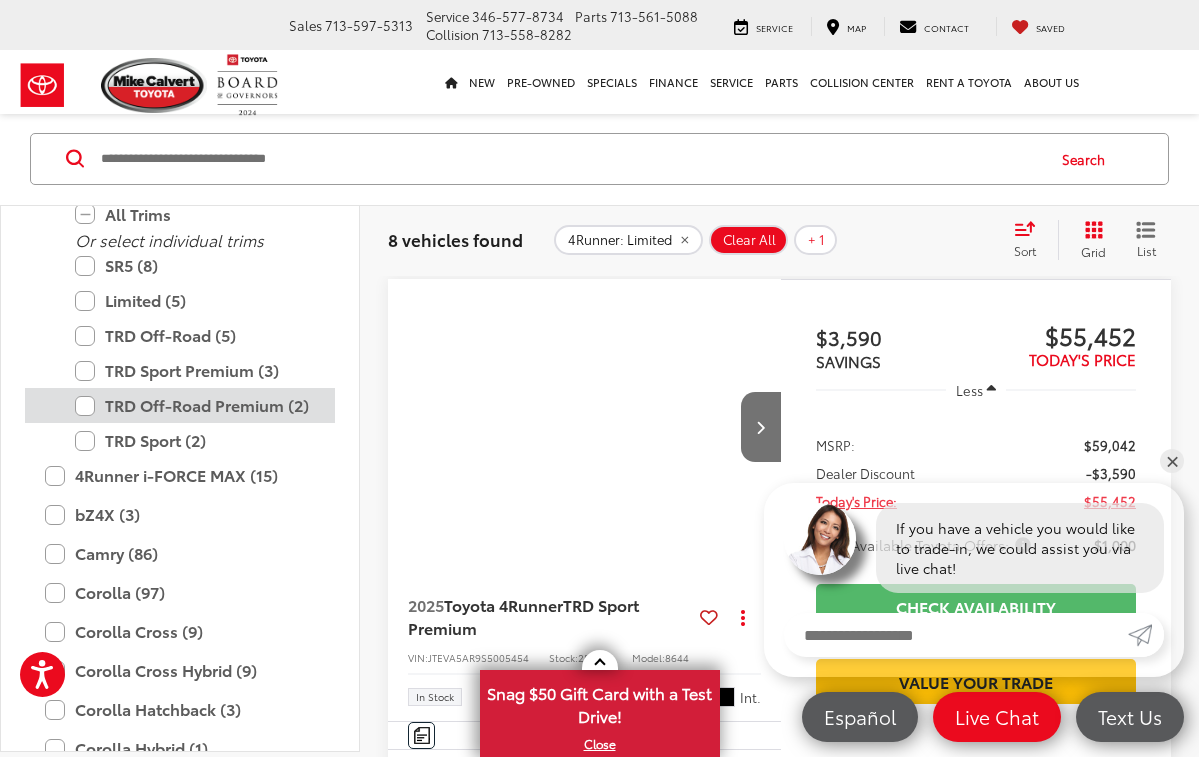 click on "TRD Off-Road Premium (2)" at bounding box center (195, 406) 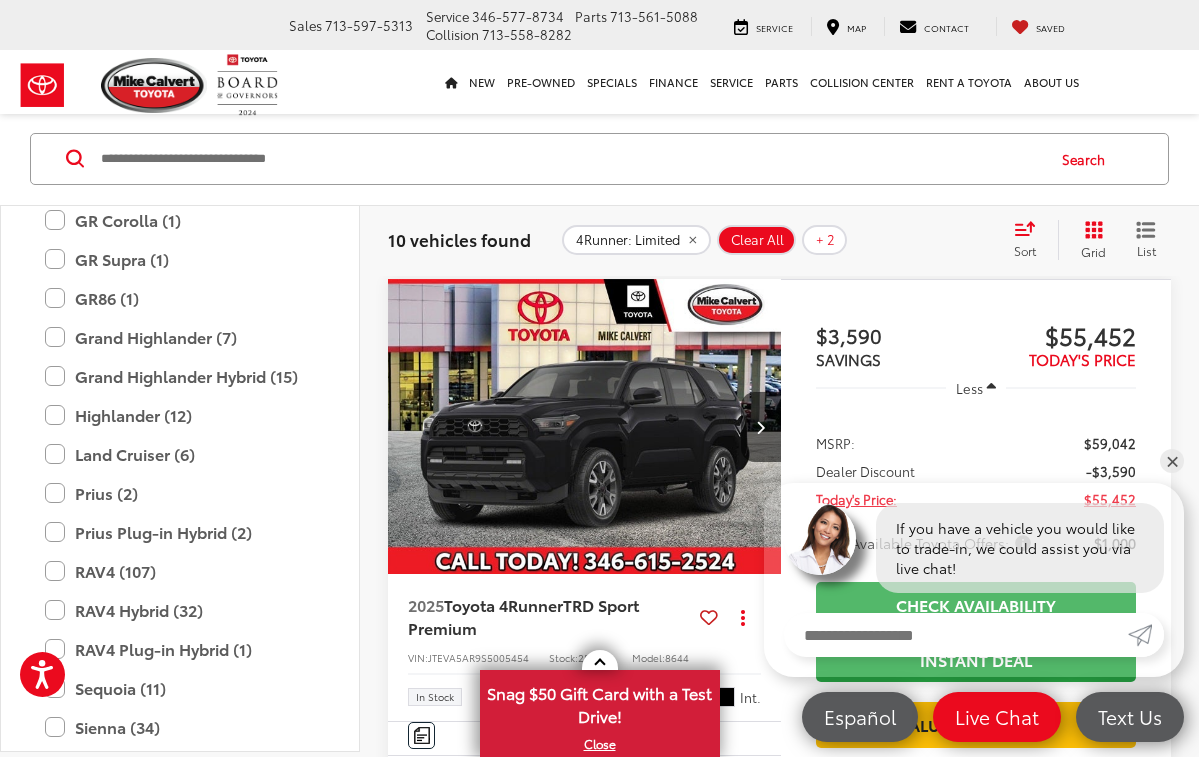 scroll, scrollTop: 646, scrollLeft: 0, axis: vertical 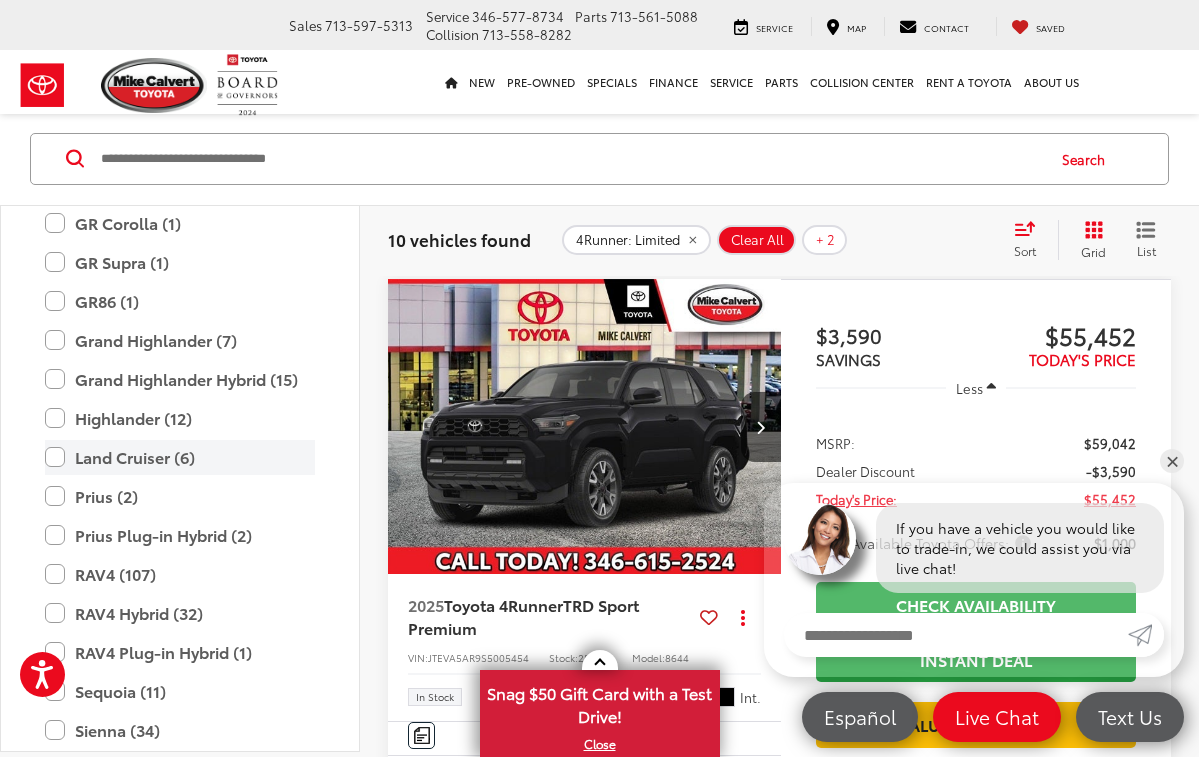 click on "Land Cruiser (6)" at bounding box center [180, 457] 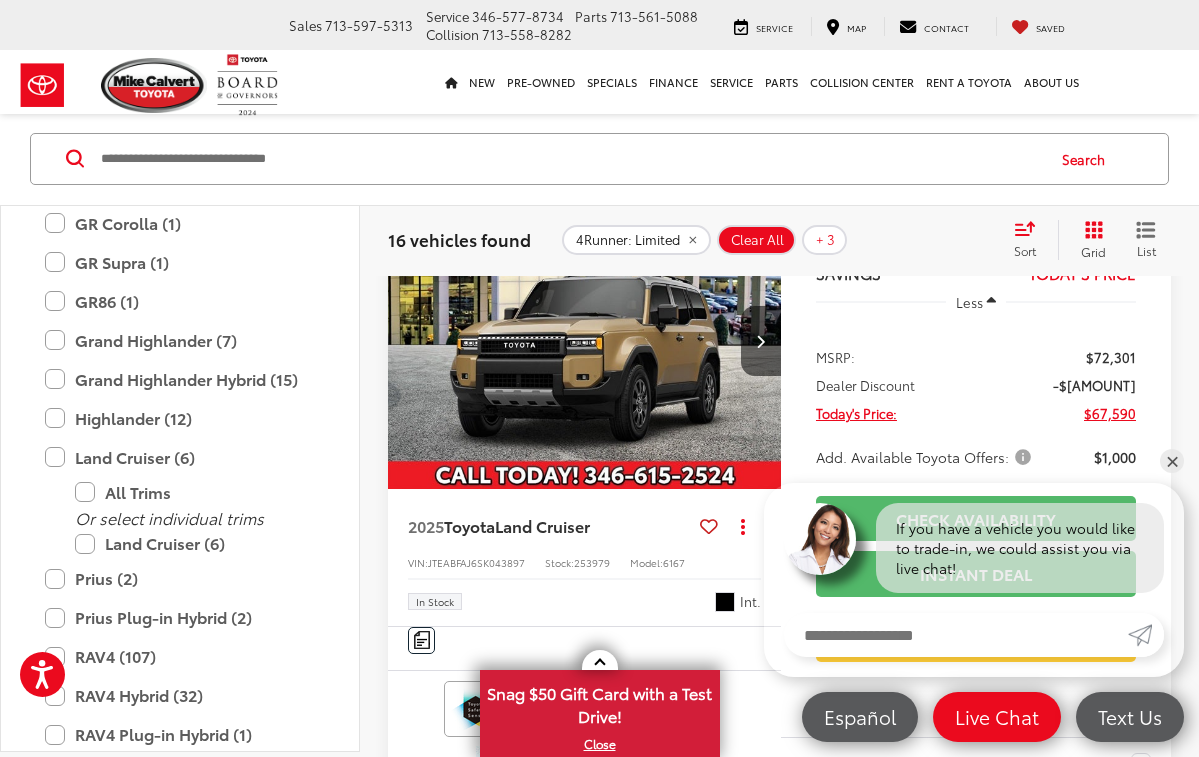 scroll, scrollTop: 1517, scrollLeft: 1, axis: both 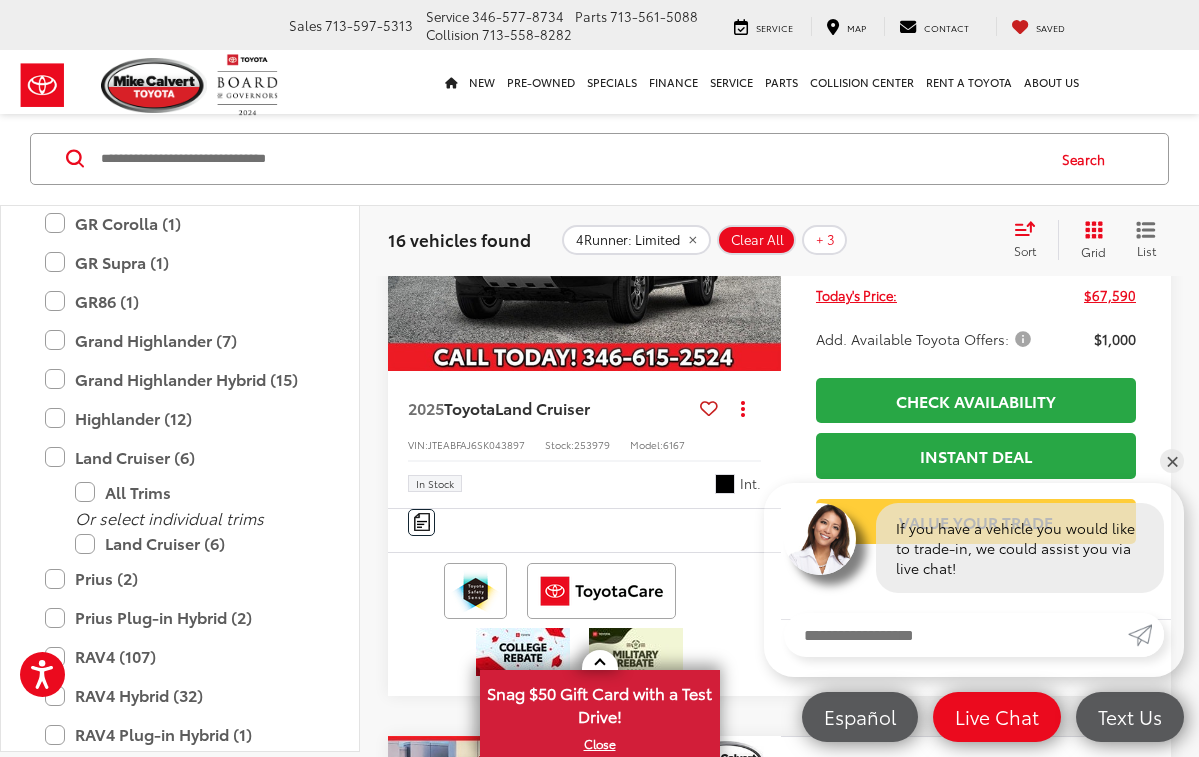 click at bounding box center (760, 223) 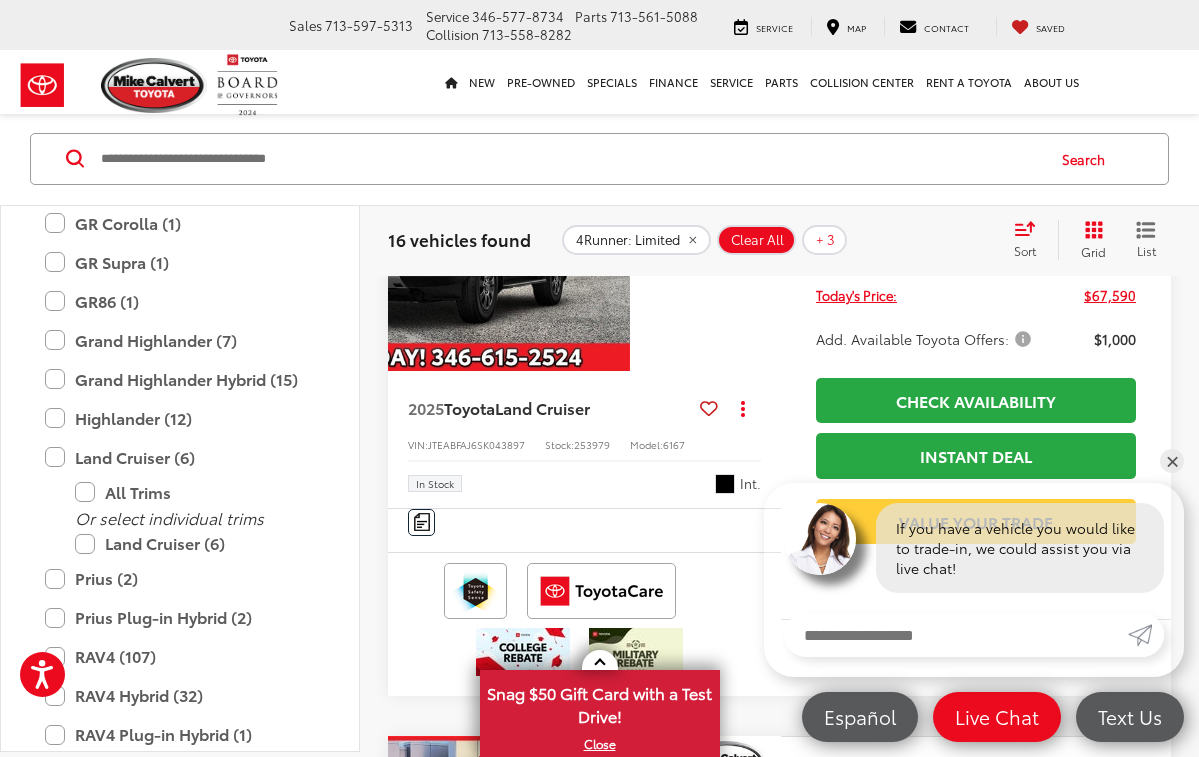 scroll, scrollTop: 0, scrollLeft: 0, axis: both 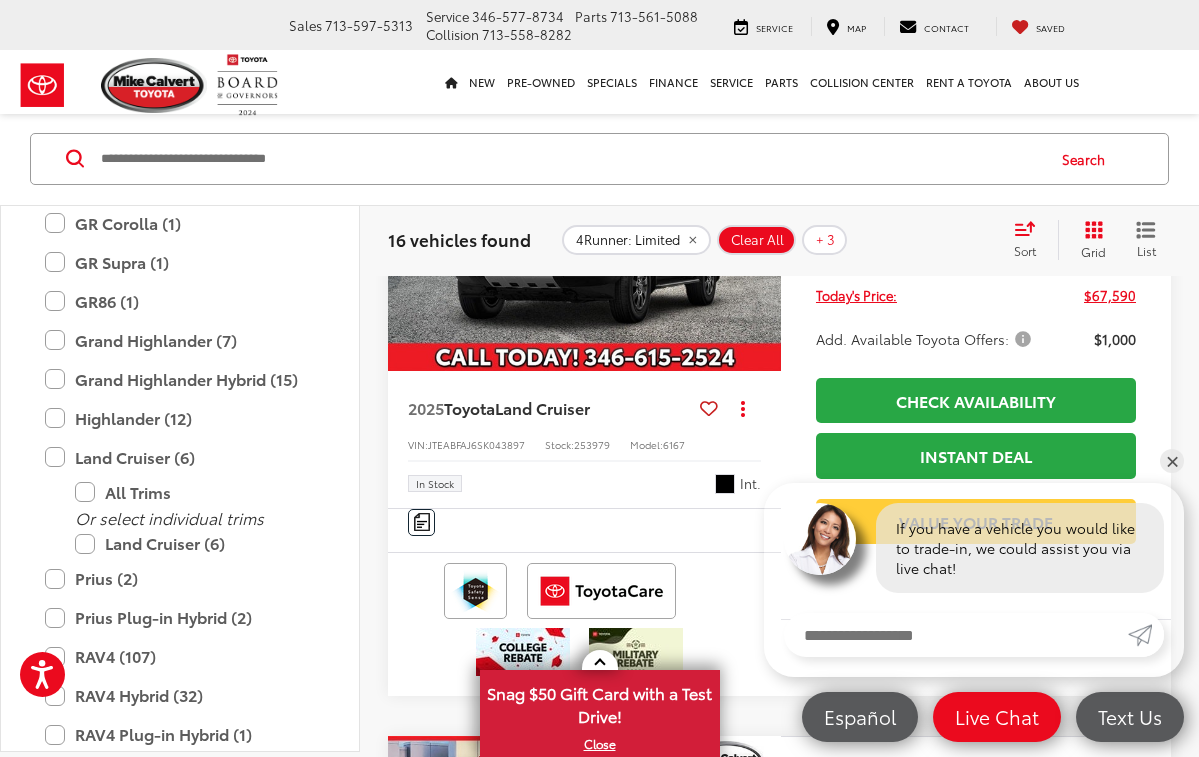 click at bounding box center (760, 223) 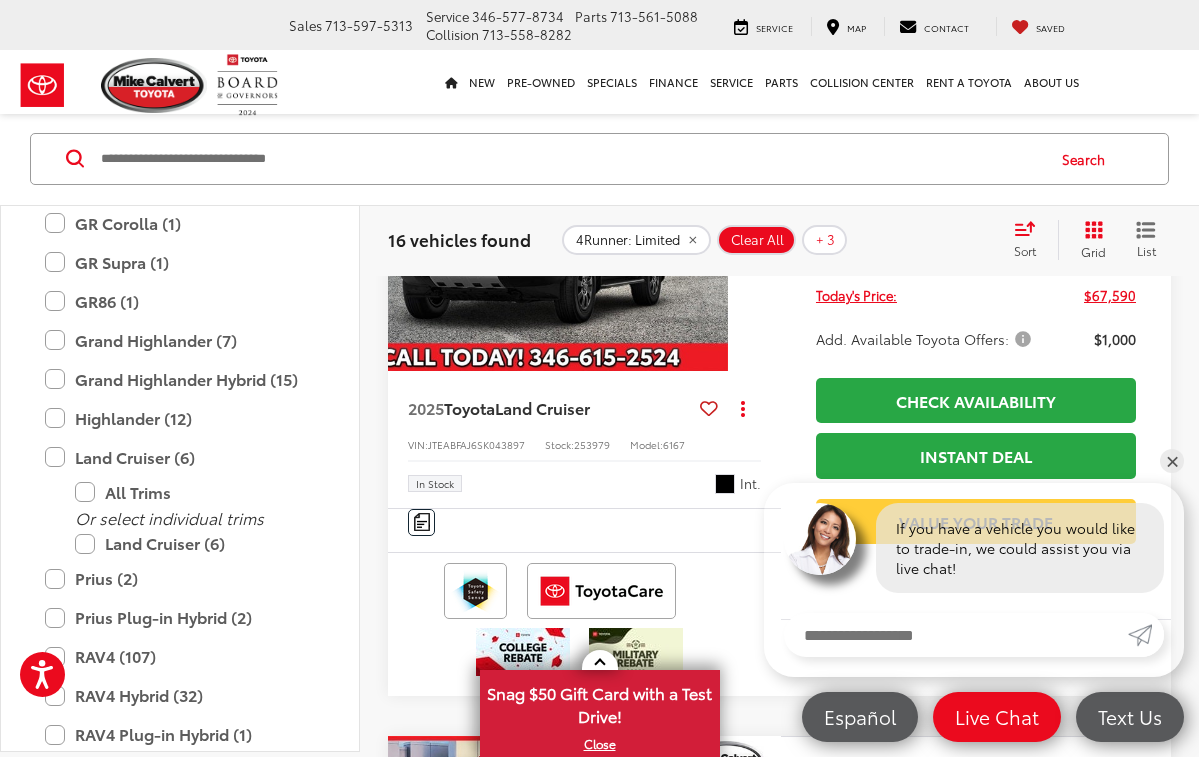 scroll, scrollTop: 0, scrollLeft: 0, axis: both 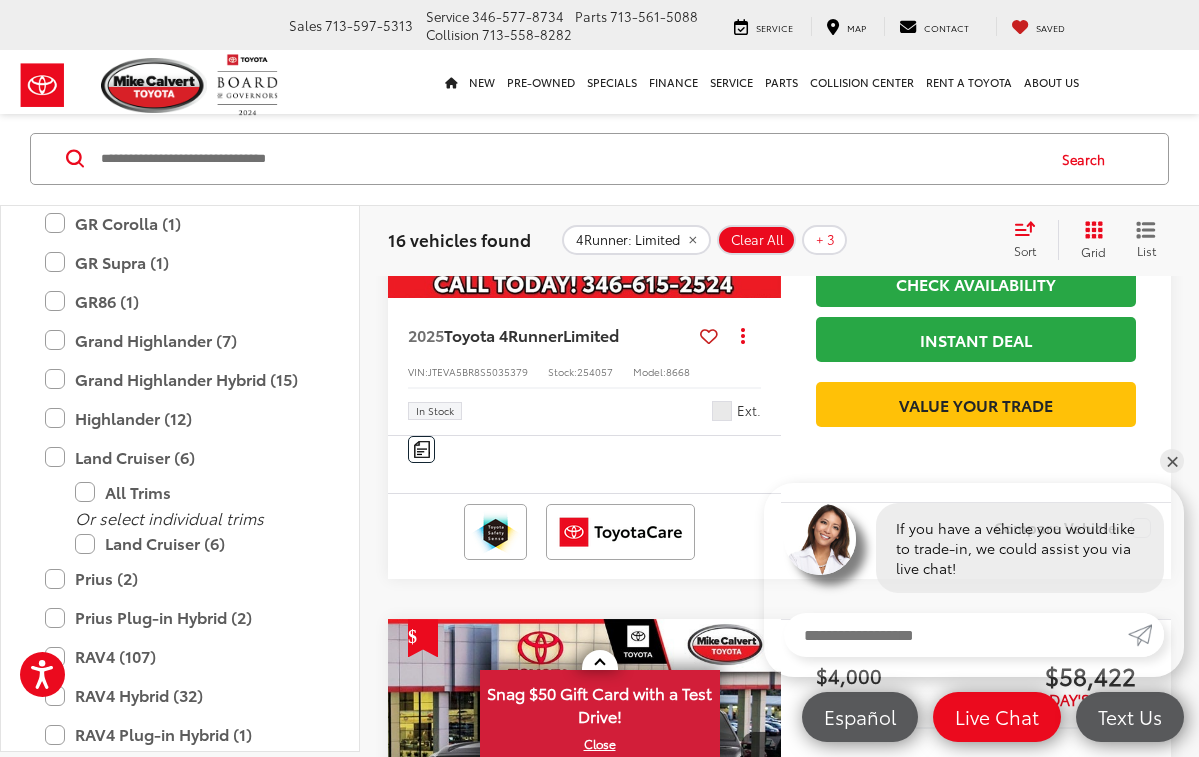 click at bounding box center [761, 150] 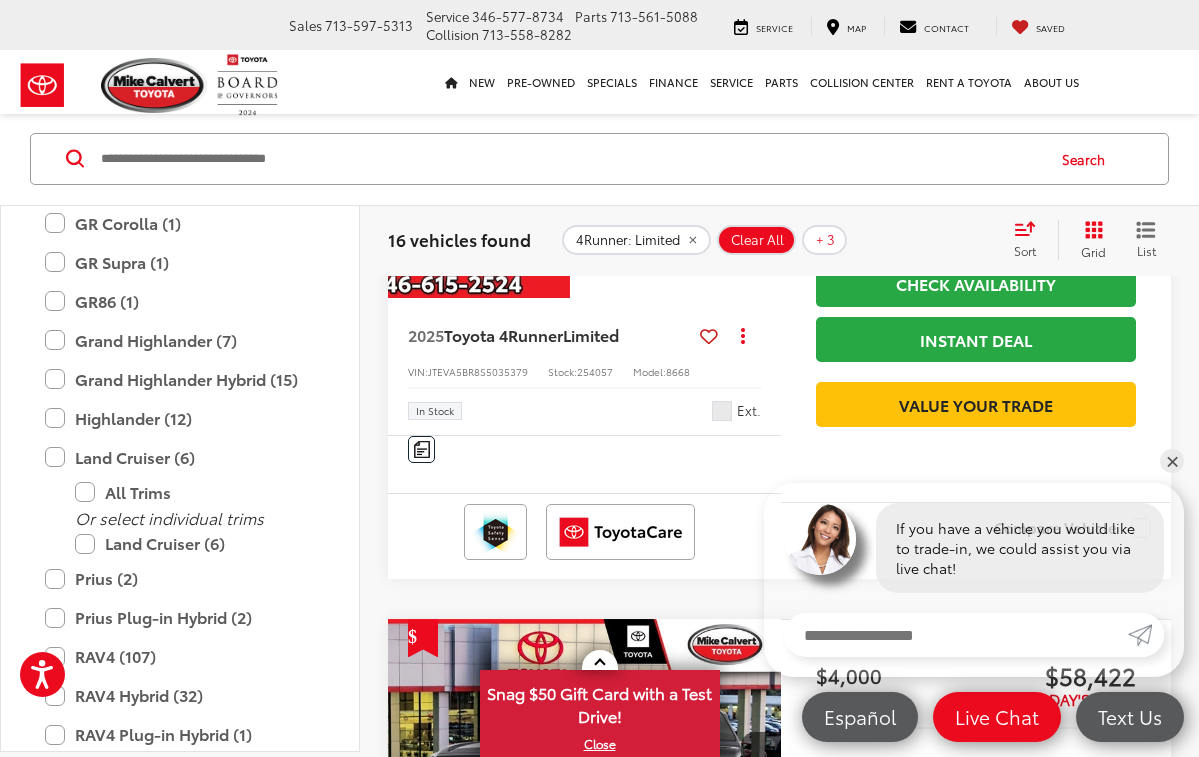 scroll, scrollTop: 0, scrollLeft: 0, axis: both 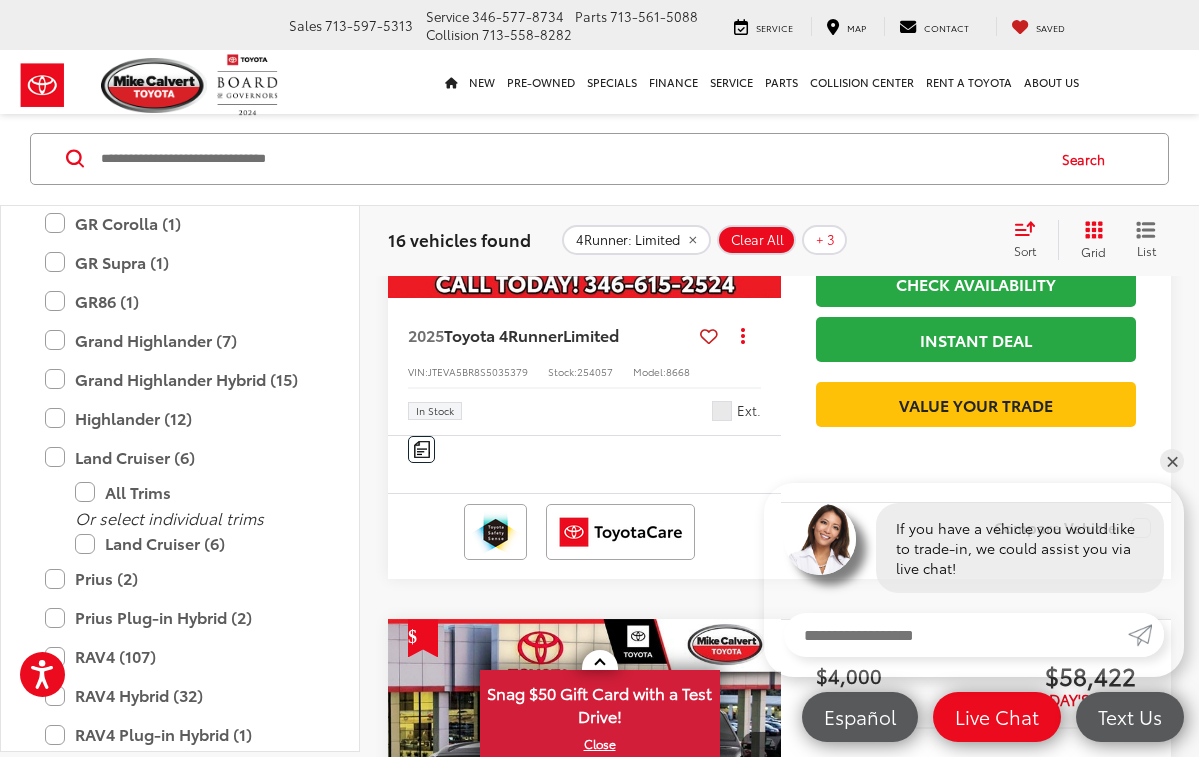 click at bounding box center [585, 150] 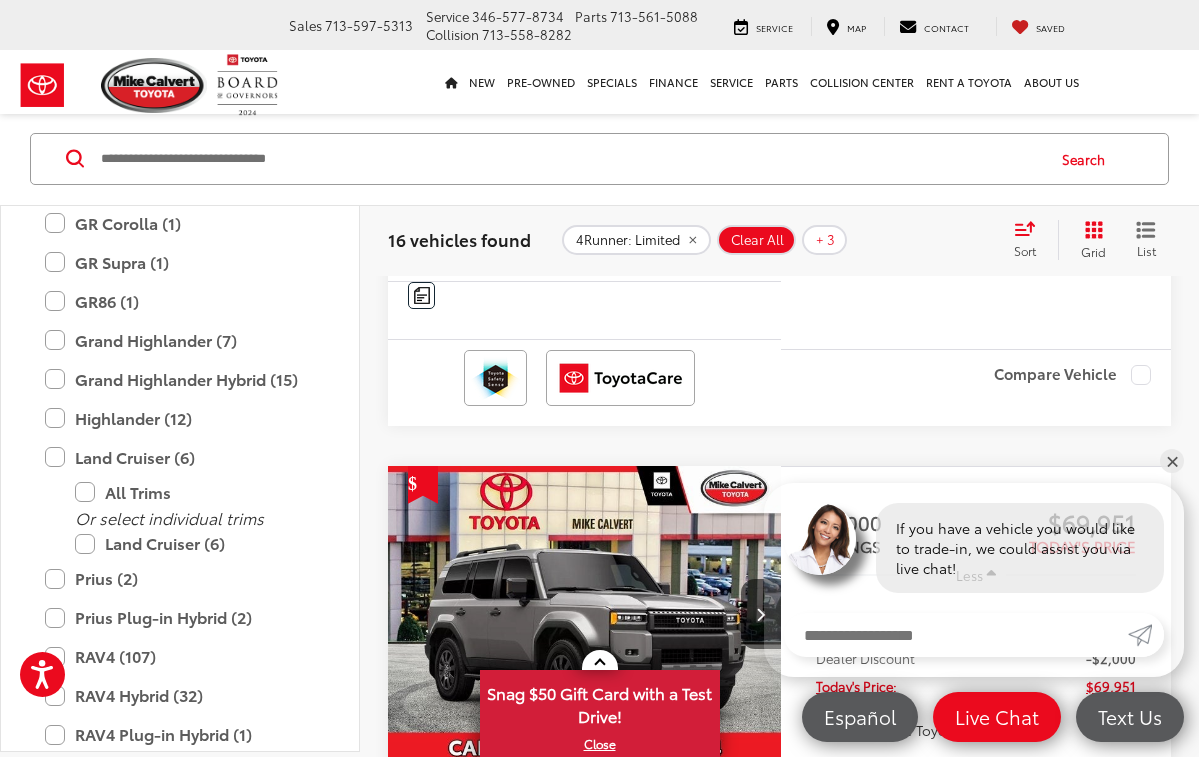 scroll, scrollTop: 3769, scrollLeft: 0, axis: vertical 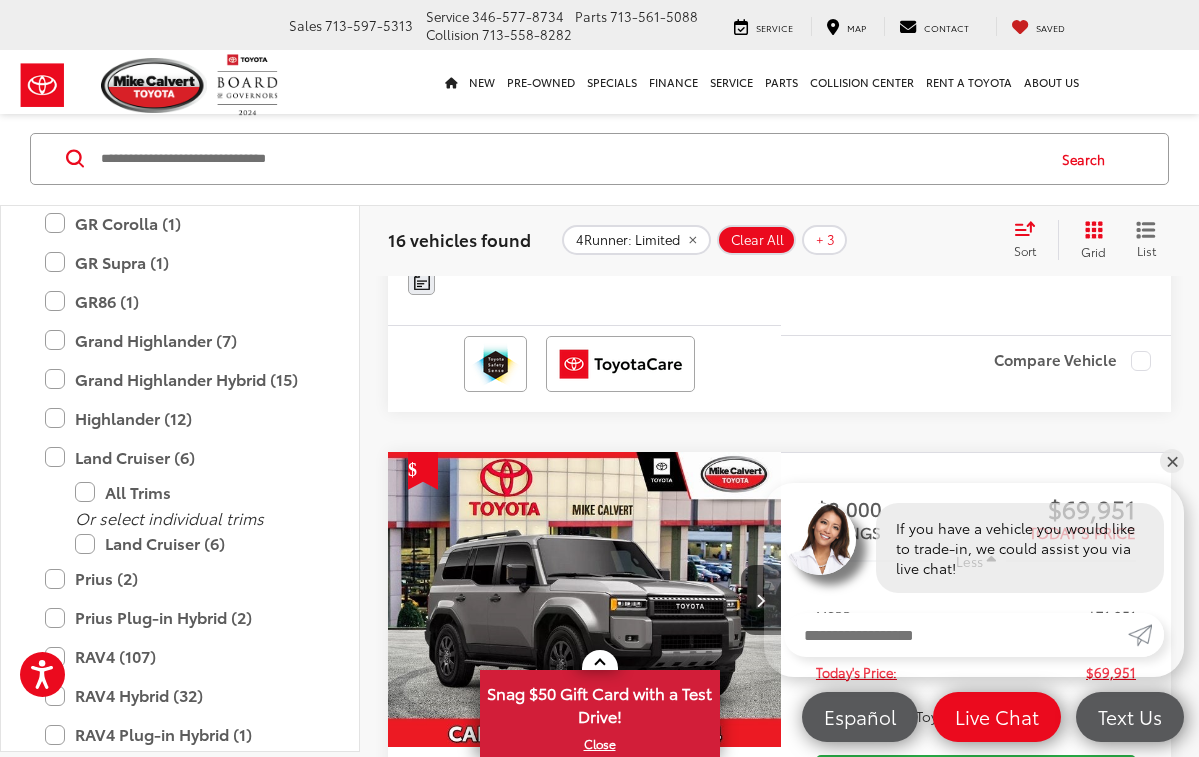 click at bounding box center [422, 281] 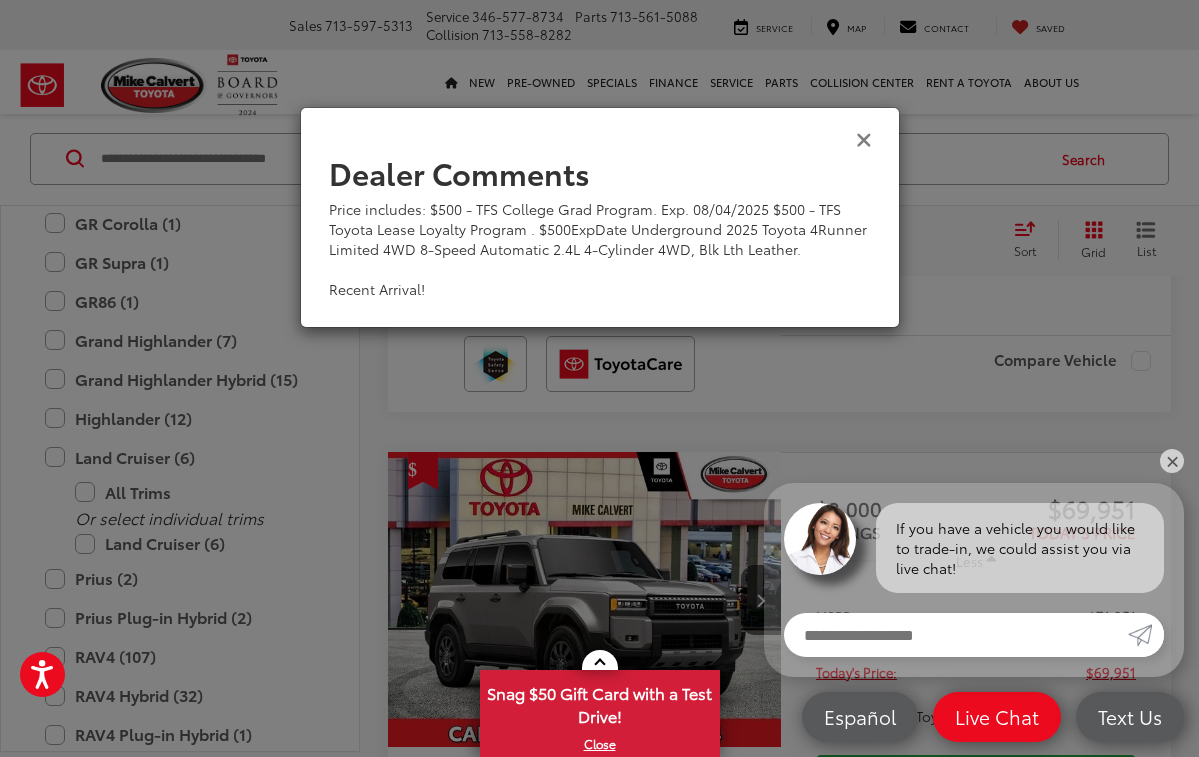 click at bounding box center (864, 138) 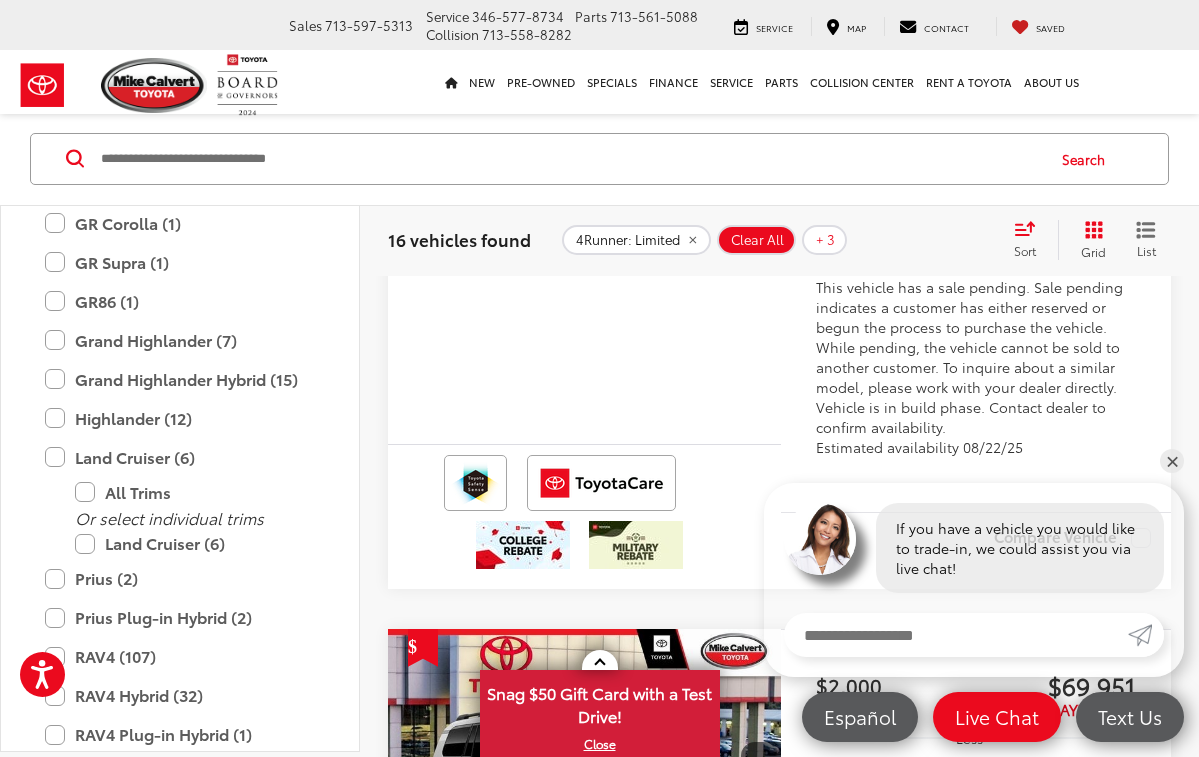 scroll, scrollTop: 4440, scrollLeft: 0, axis: vertical 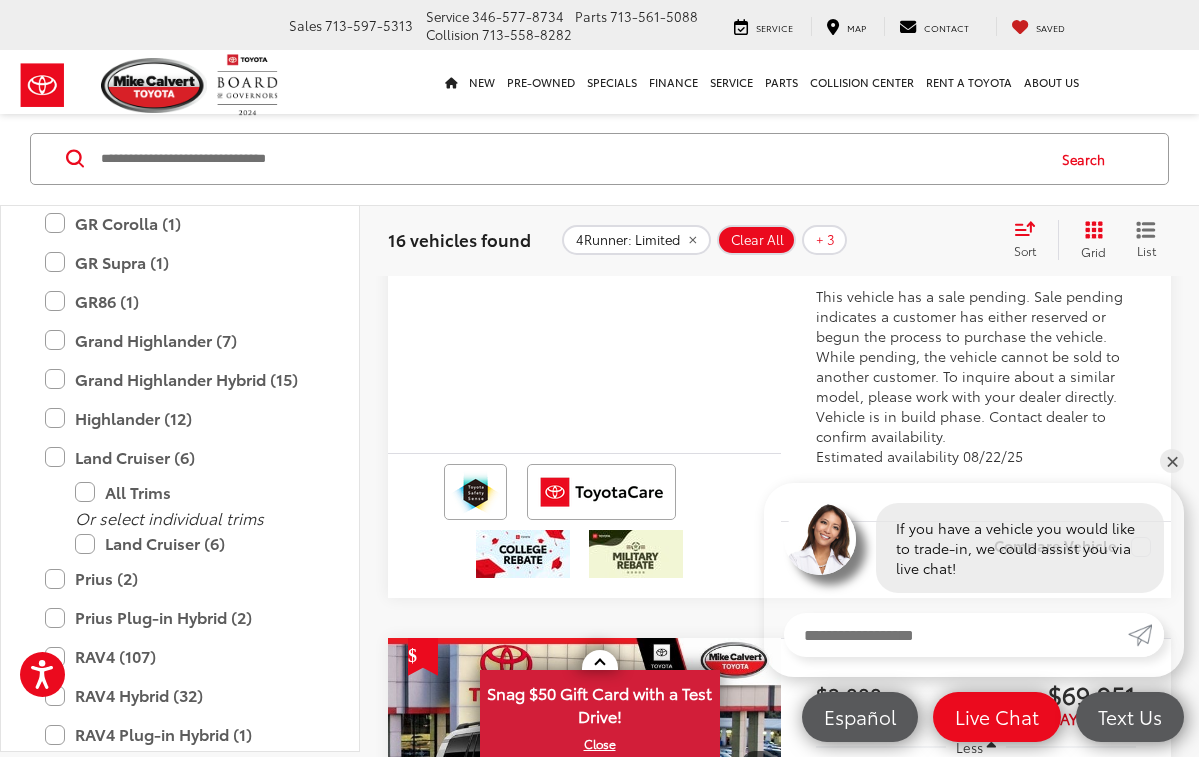 click at bounding box center (760, -55) 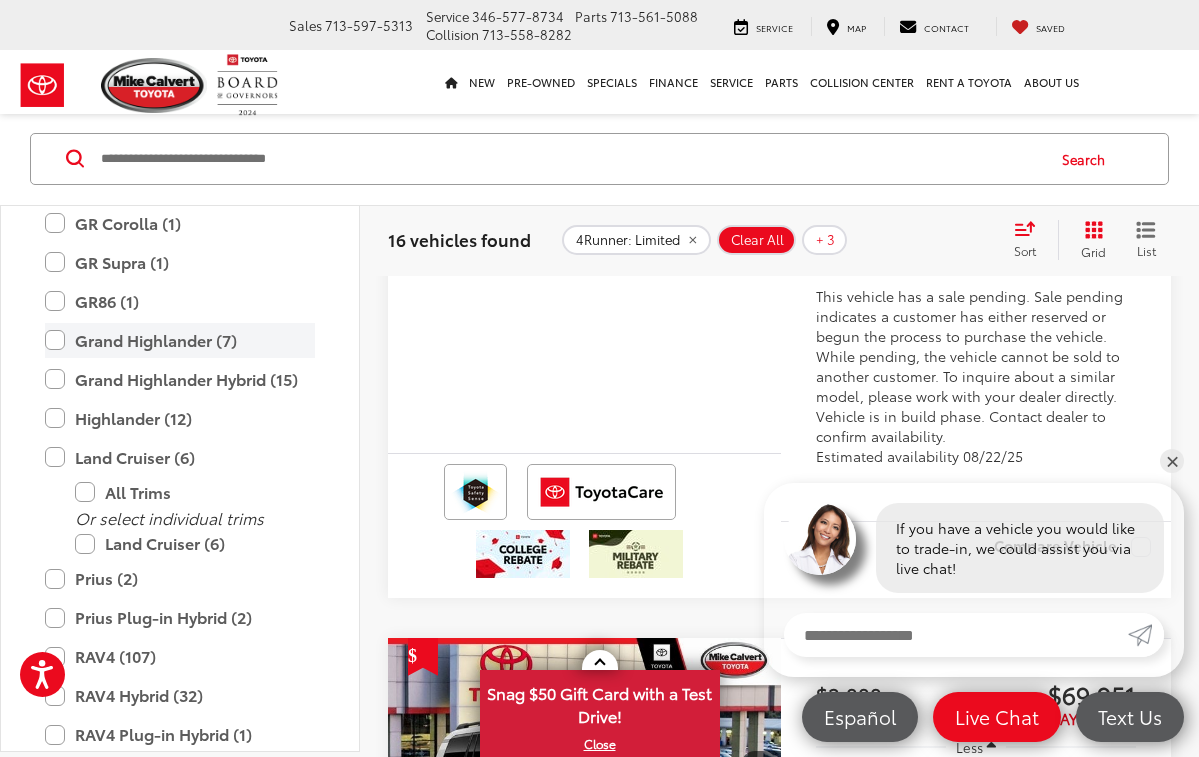 click on "Grand Highlander (7)" at bounding box center (180, 340) 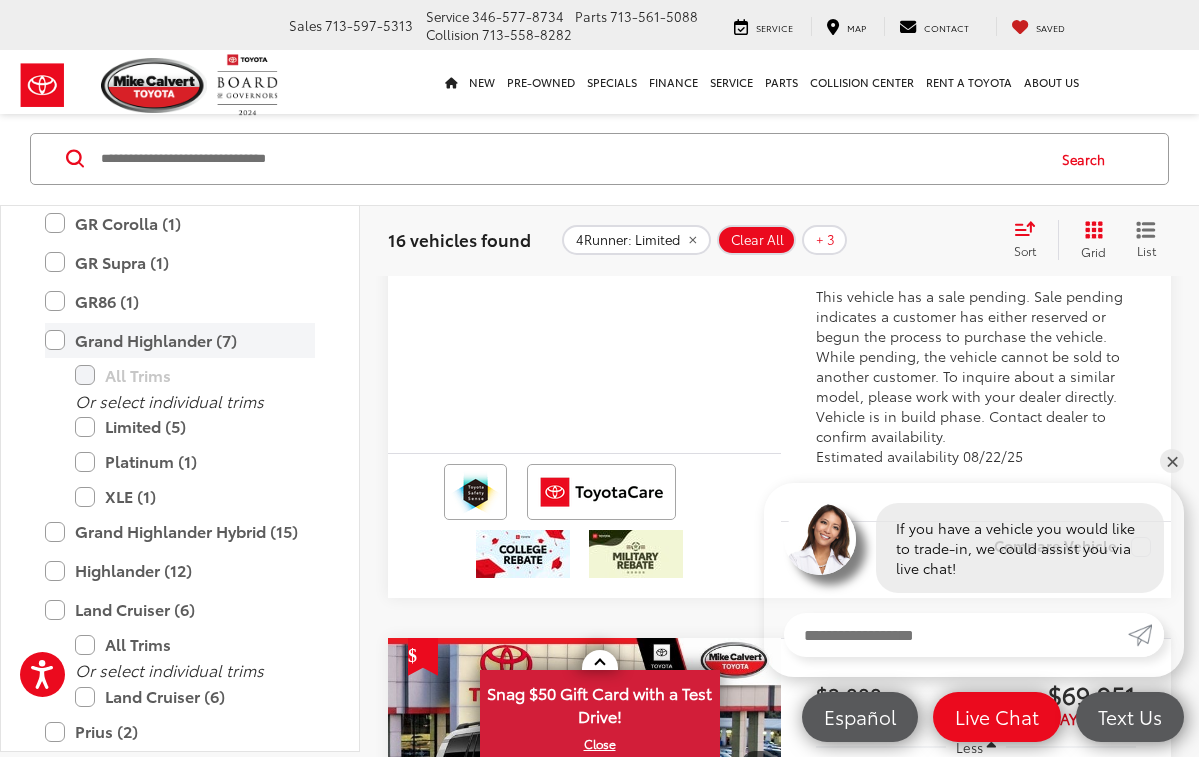 scroll, scrollTop: 107, scrollLeft: 0, axis: vertical 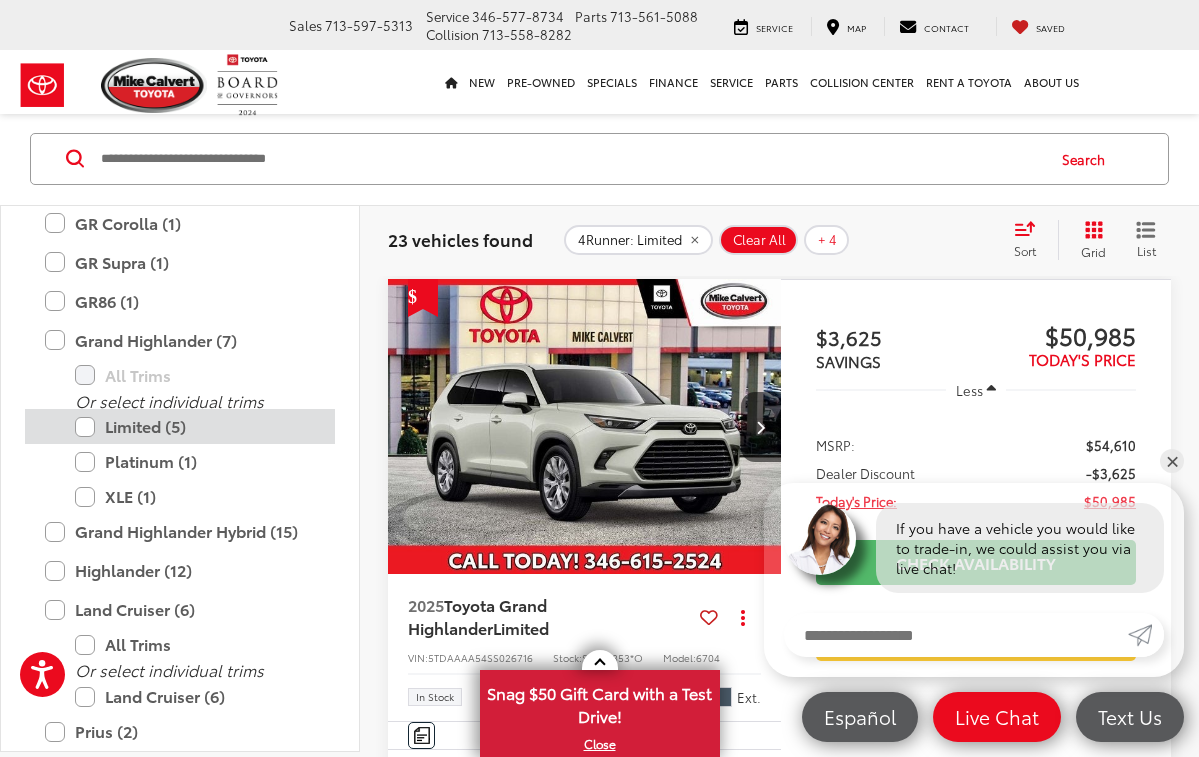 click on "Limited (5)" at bounding box center (195, 427) 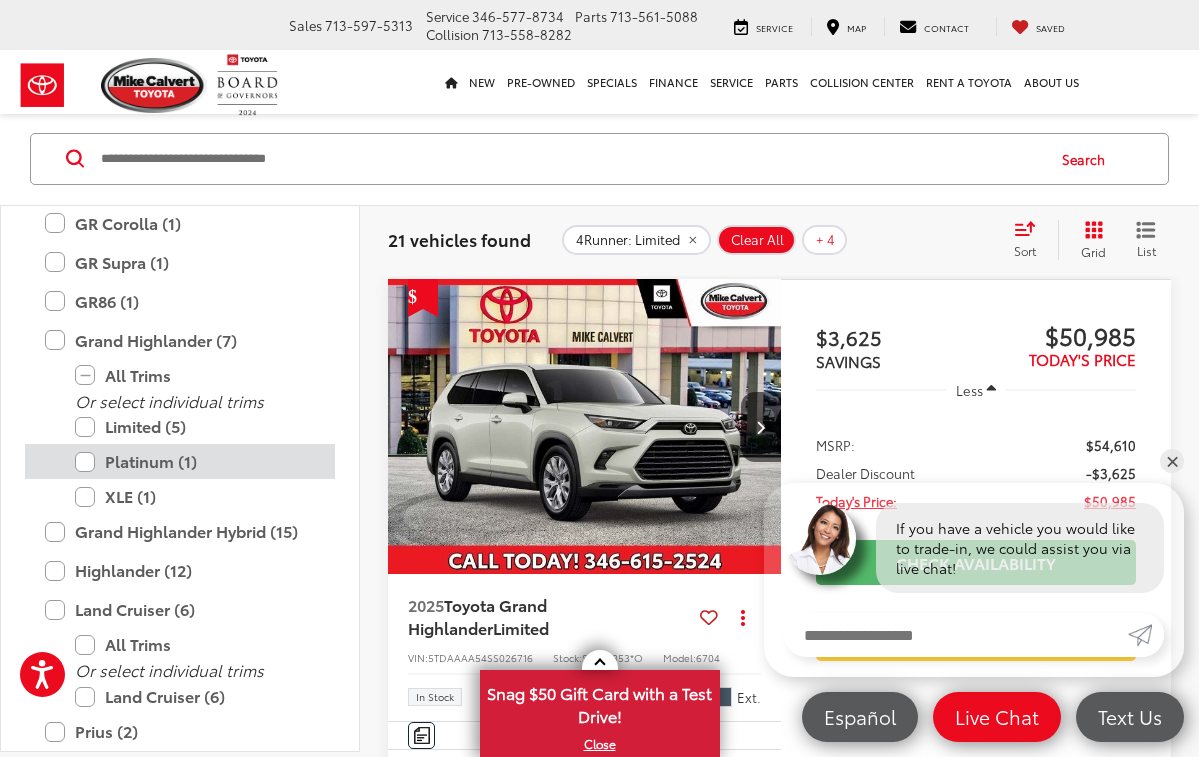 click on "Platinum (1)" at bounding box center [195, 462] 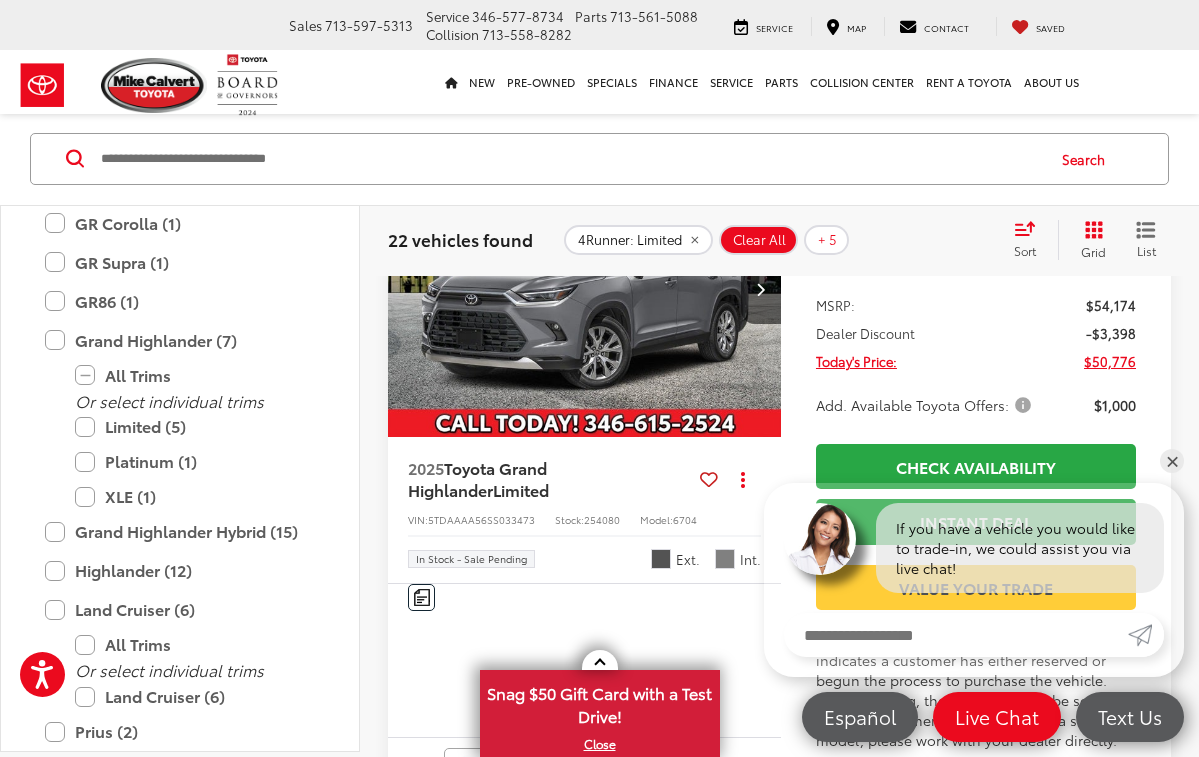 scroll, scrollTop: 875, scrollLeft: 0, axis: vertical 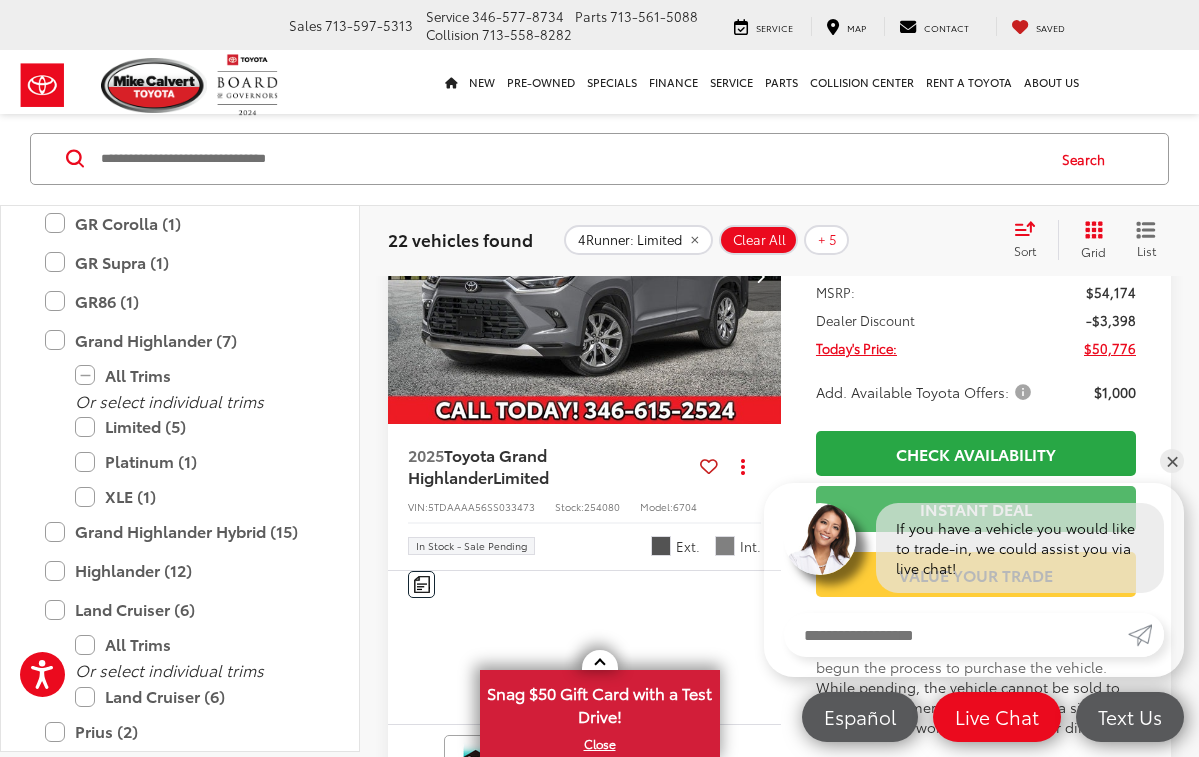 click at bounding box center (585, 276) 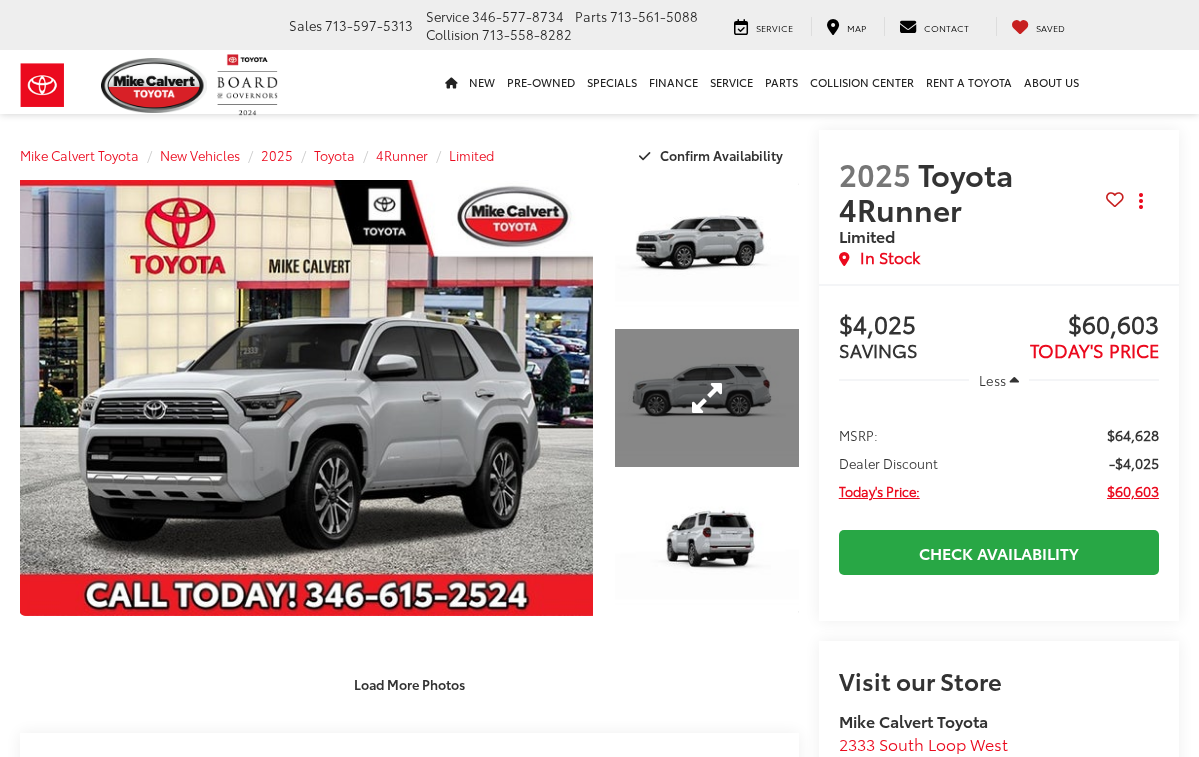scroll, scrollTop: 0, scrollLeft: 0, axis: both 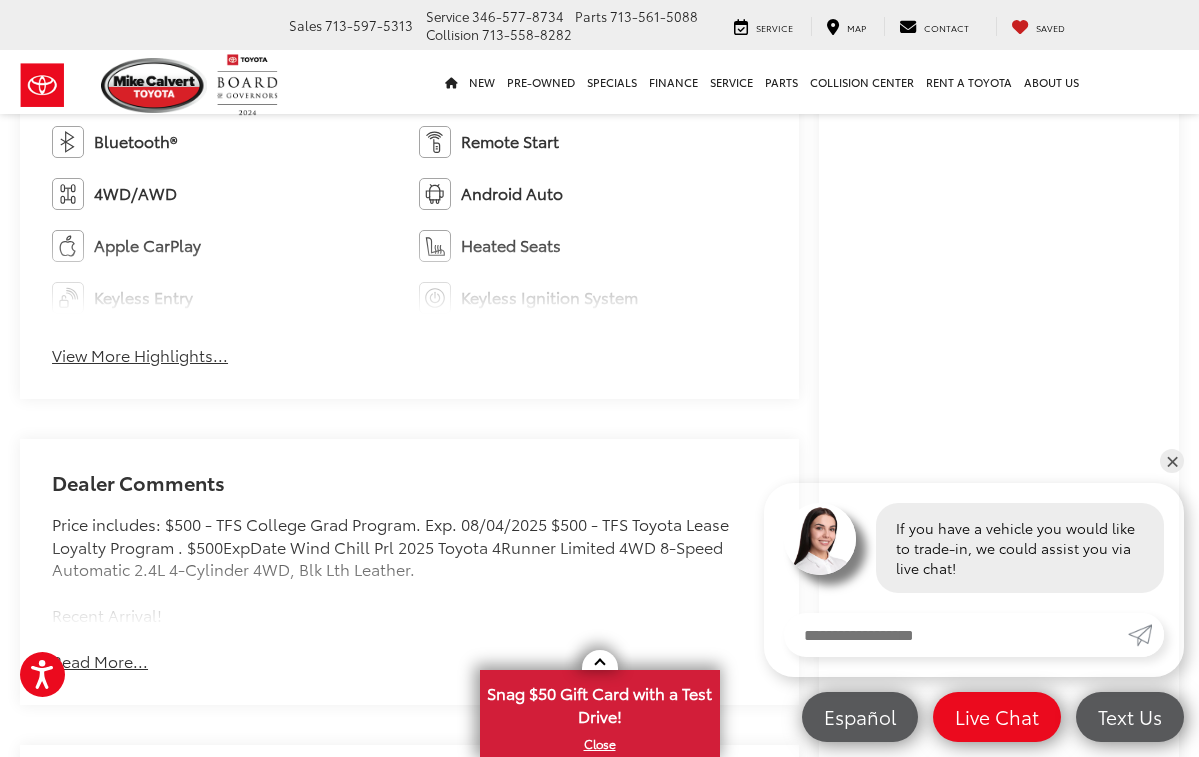 click on "View More Highlights..." at bounding box center (140, 355) 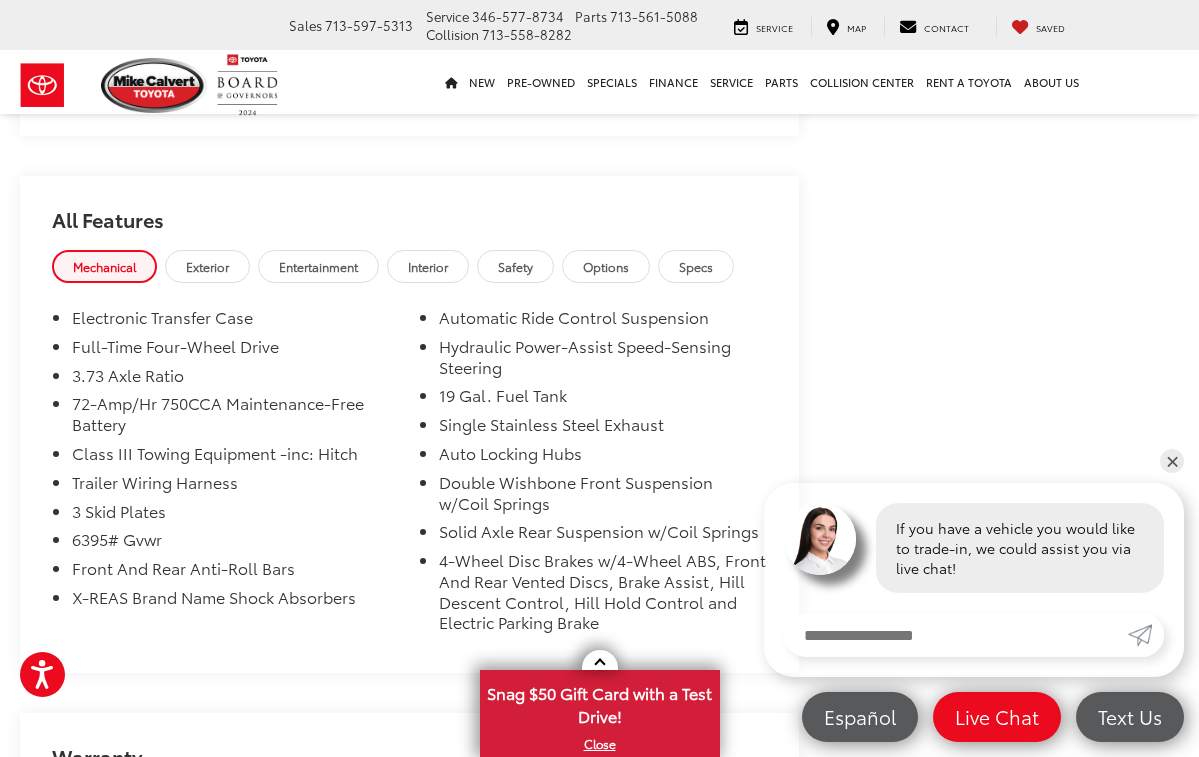 scroll, scrollTop: 2348, scrollLeft: 0, axis: vertical 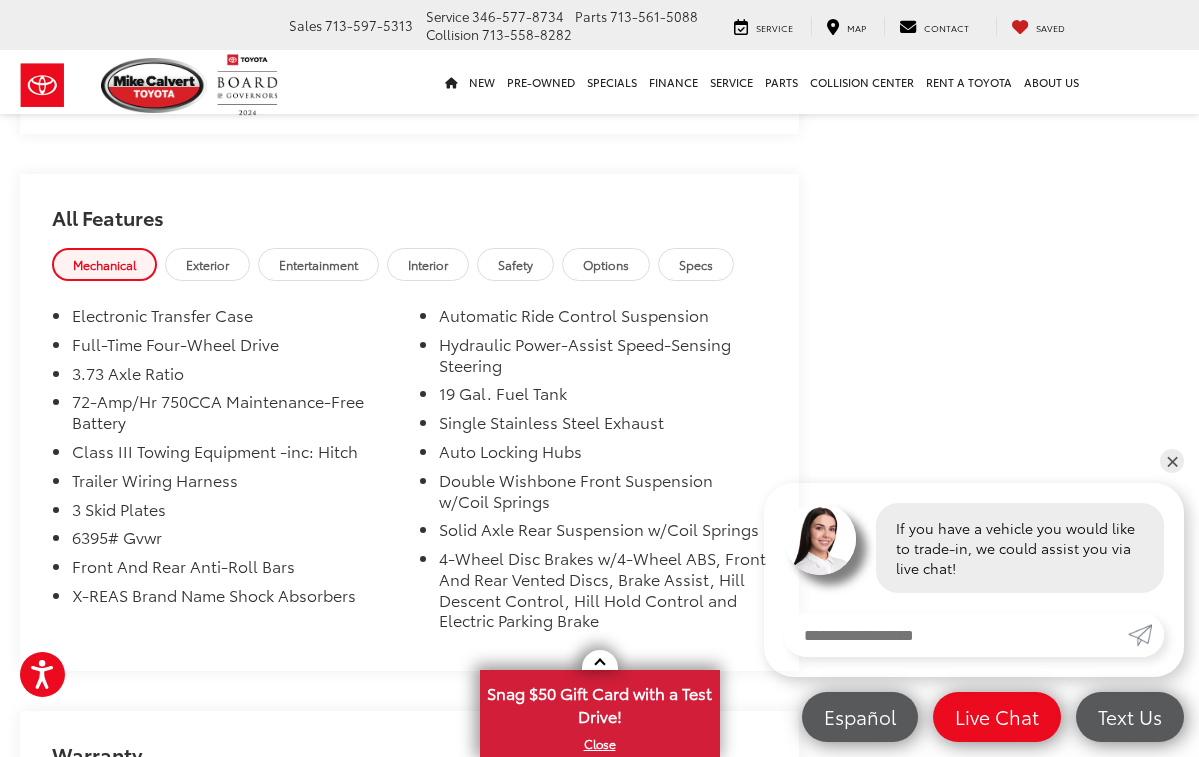 click on "Interior" at bounding box center (428, 264) 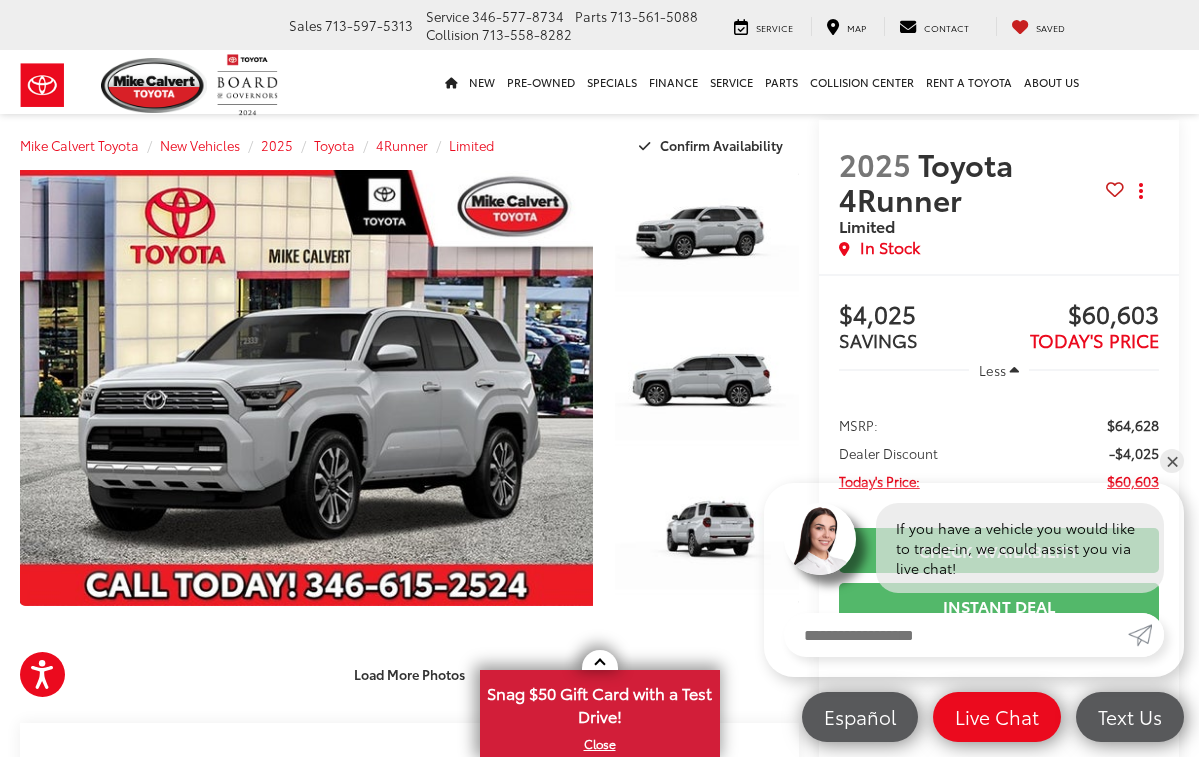 scroll, scrollTop: 26, scrollLeft: 0, axis: vertical 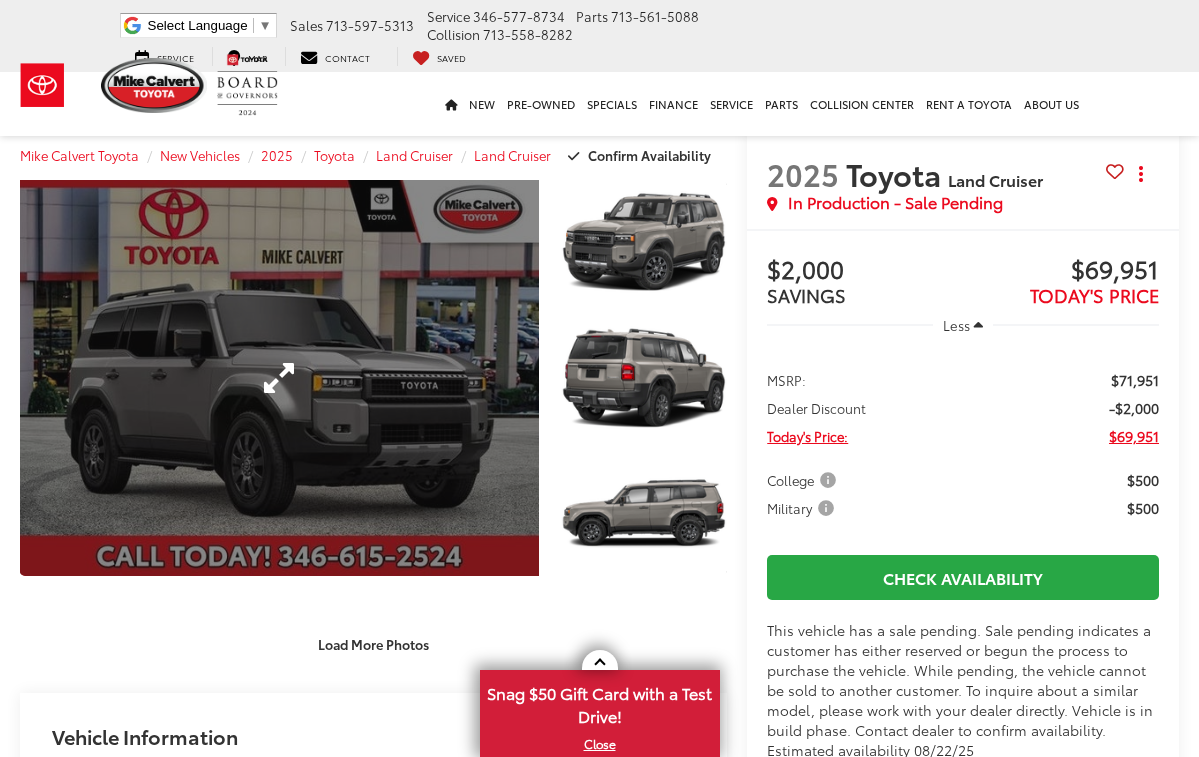 click at bounding box center (279, 378) 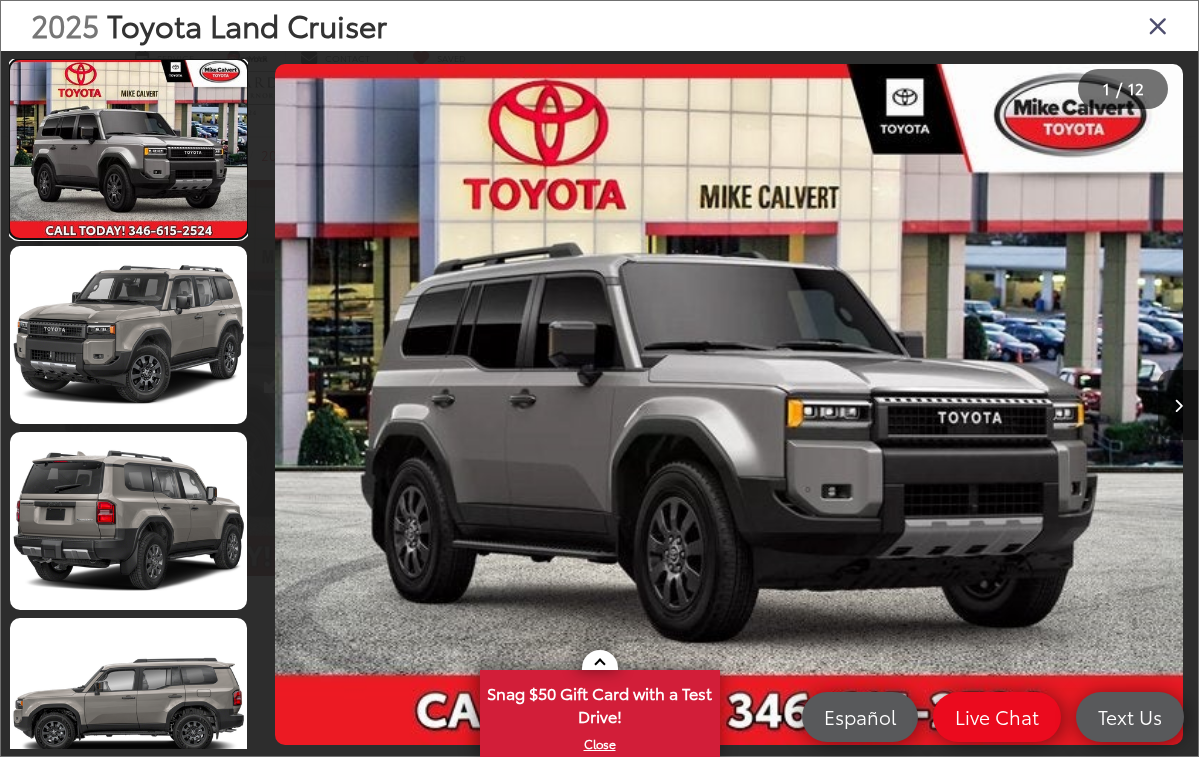 scroll, scrollTop: 0, scrollLeft: 0, axis: both 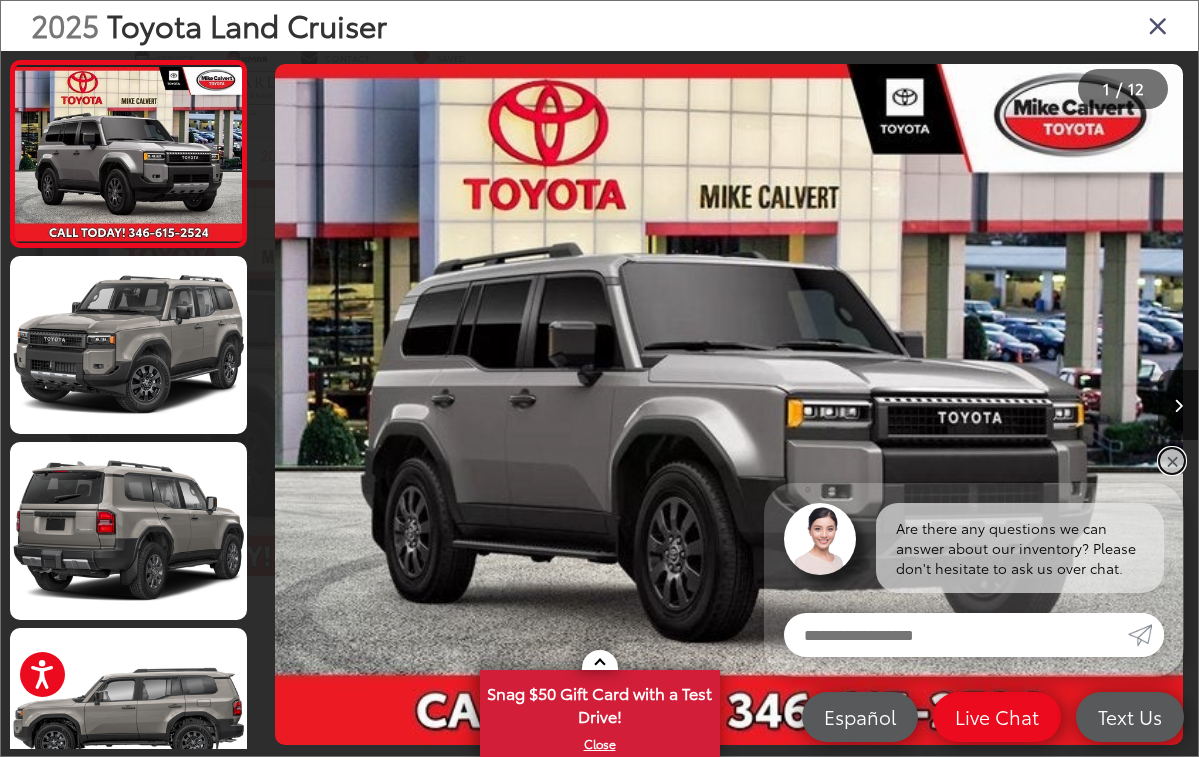 click on "✕" at bounding box center [1172, 461] 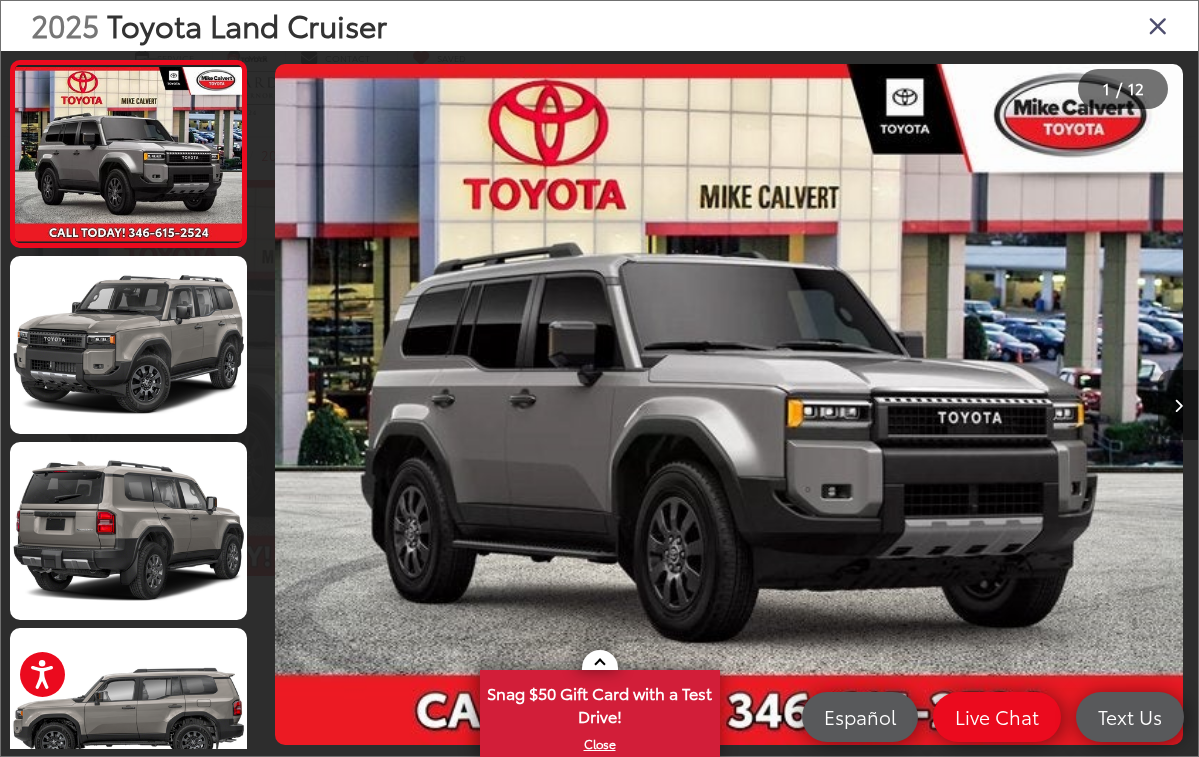 click at bounding box center (1178, 405) 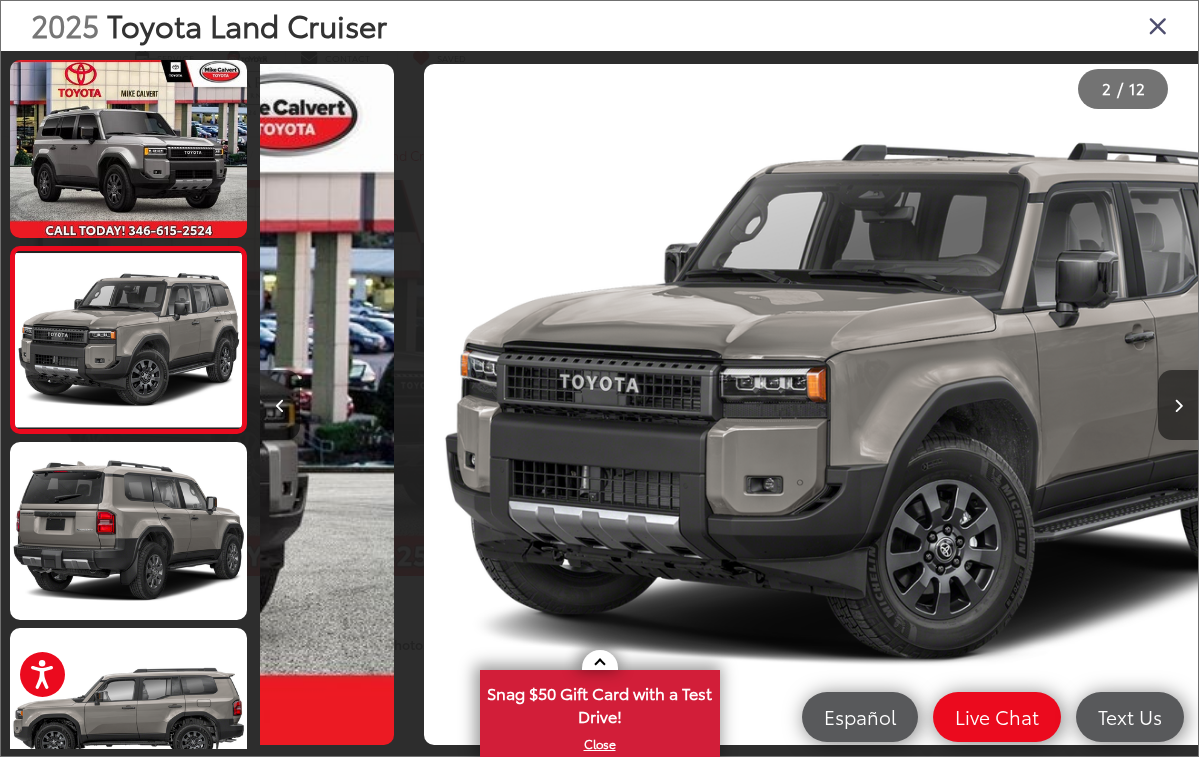 scroll, scrollTop: 0, scrollLeft: 938, axis: horizontal 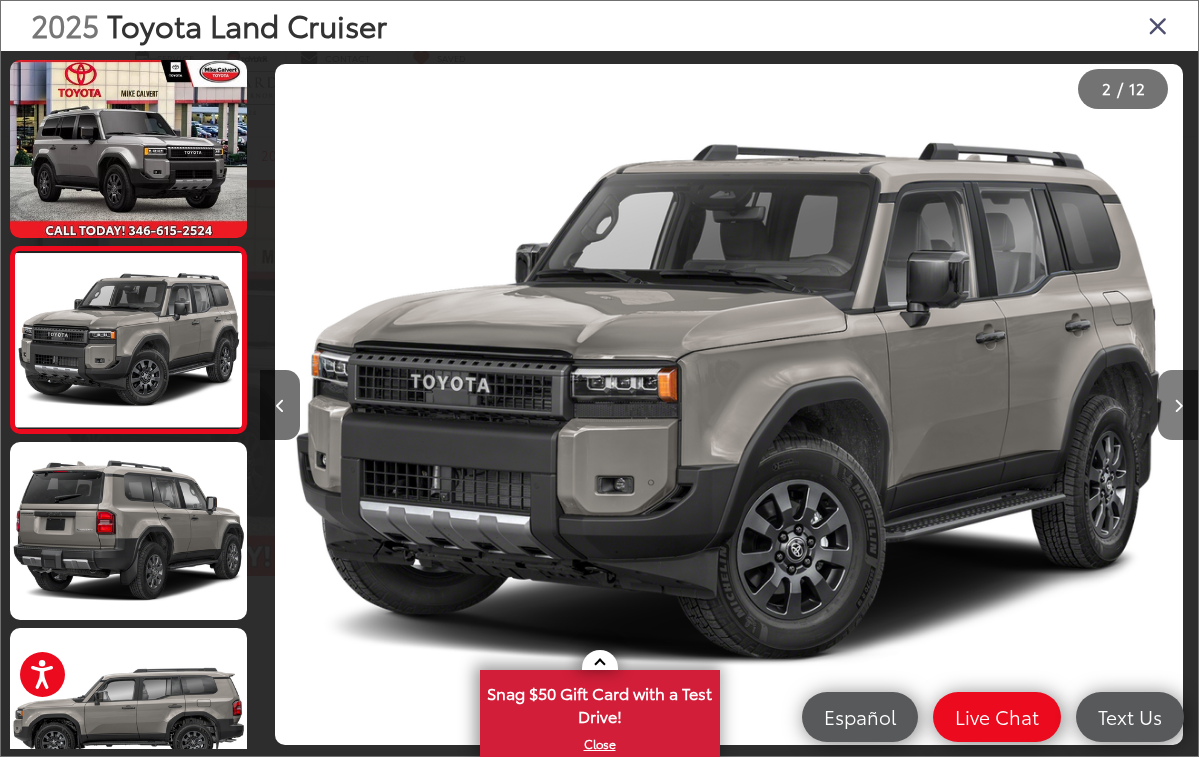 click at bounding box center [1178, 405] 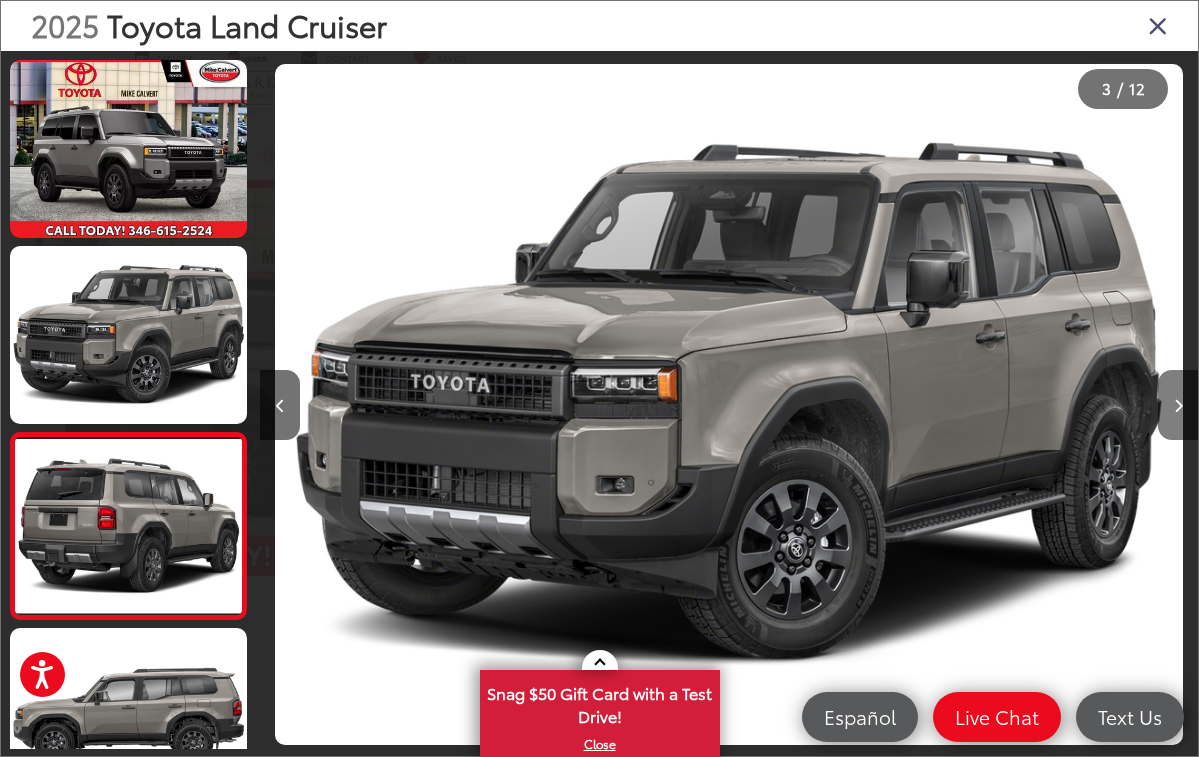 scroll, scrollTop: 0, scrollLeft: 1875, axis: horizontal 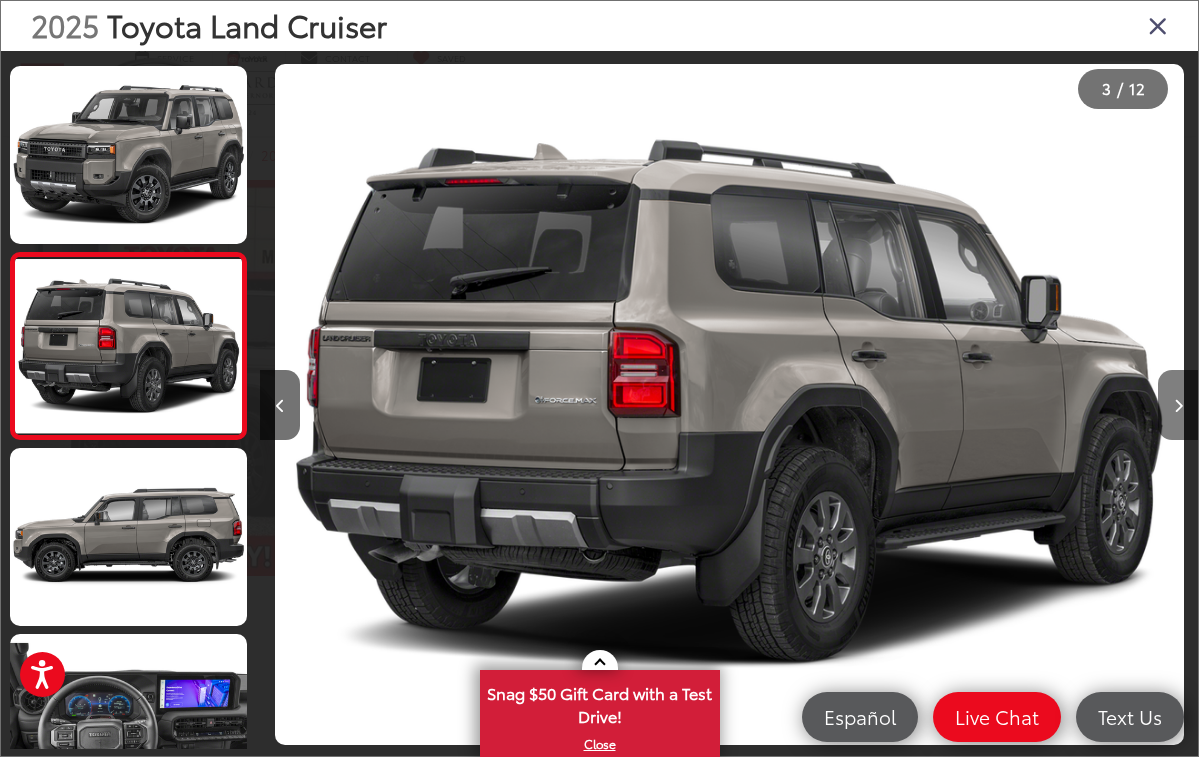 click at bounding box center (1178, 405) 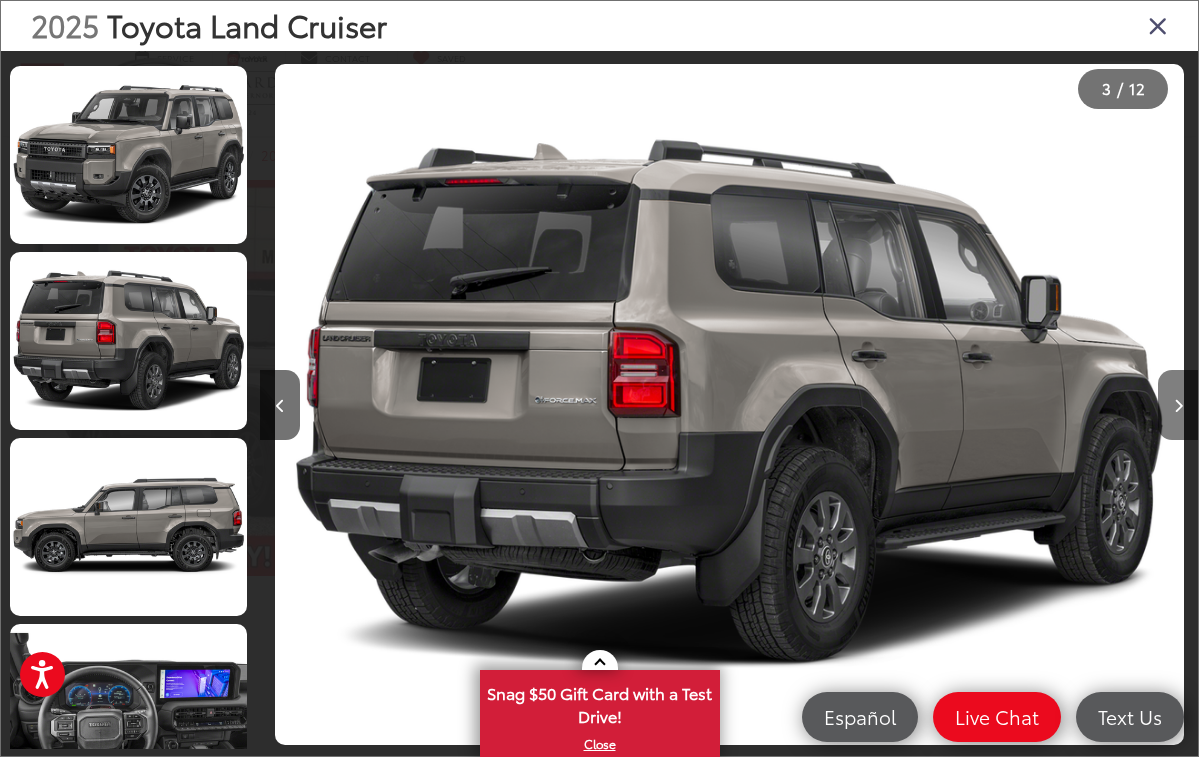 scroll, scrollTop: 0, scrollLeft: 2813, axis: horizontal 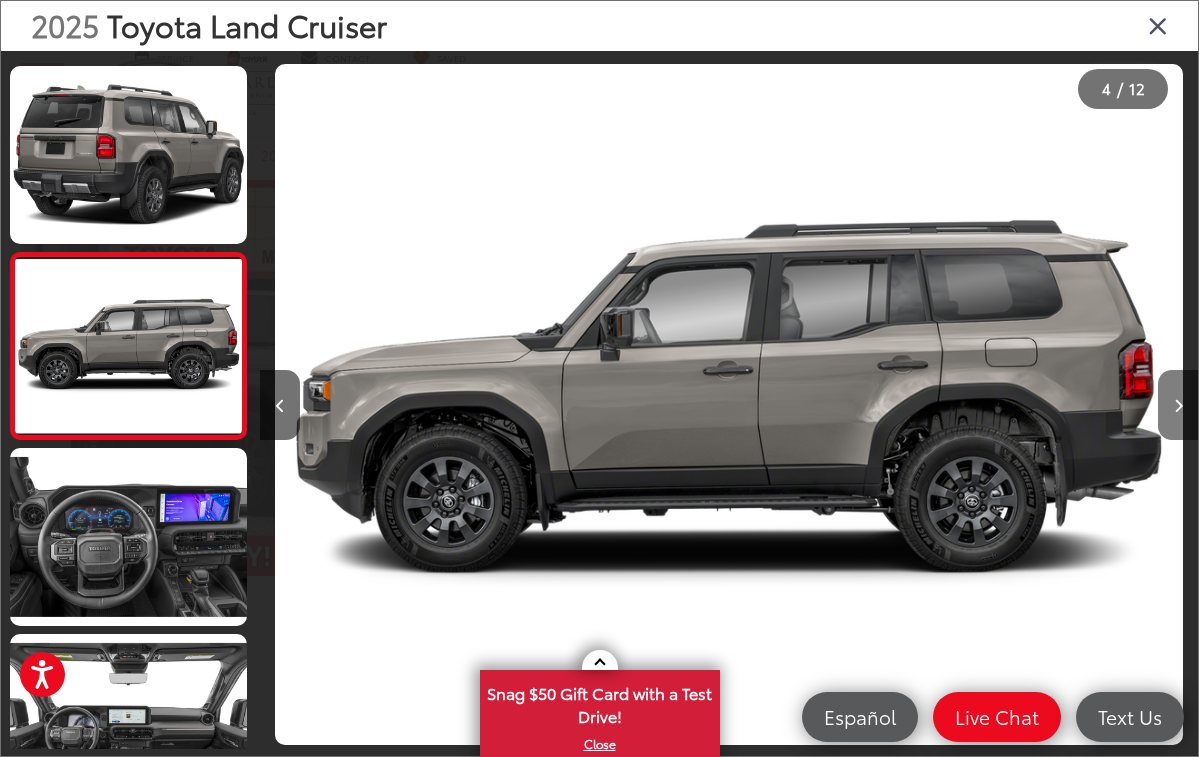 click at bounding box center [1178, 405] 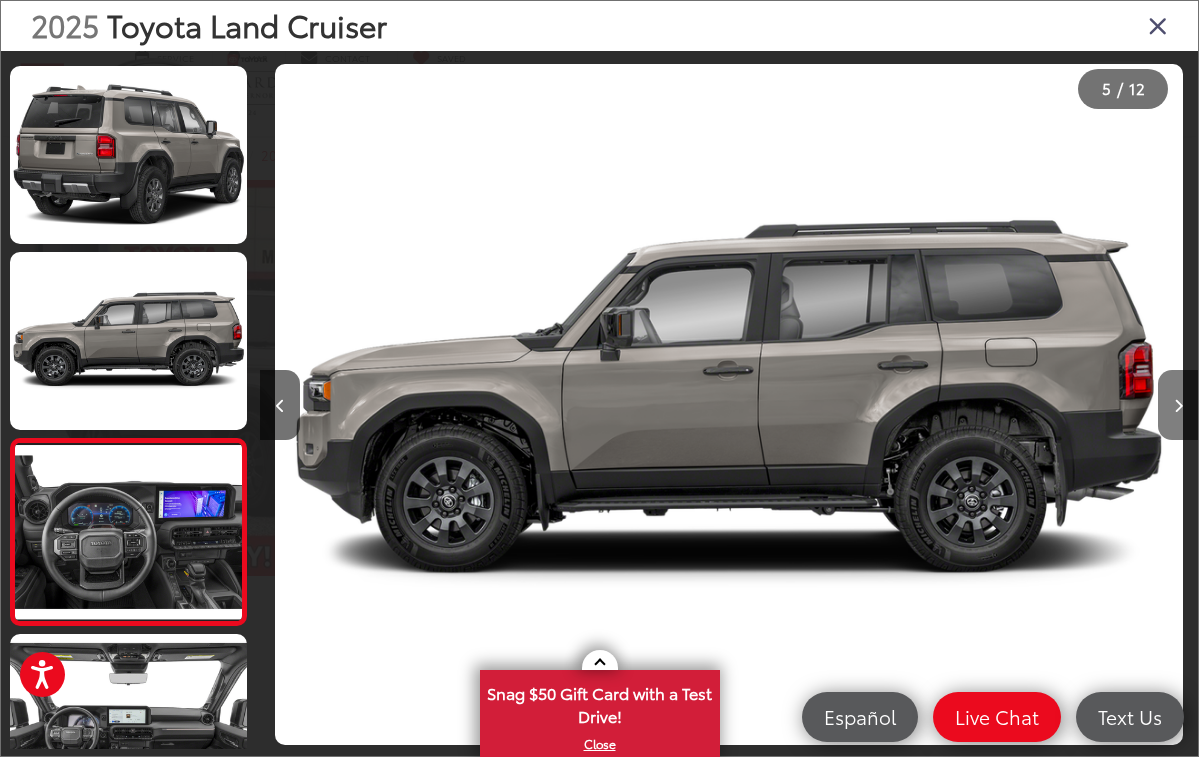 scroll, scrollTop: 0, scrollLeft: 3750, axis: horizontal 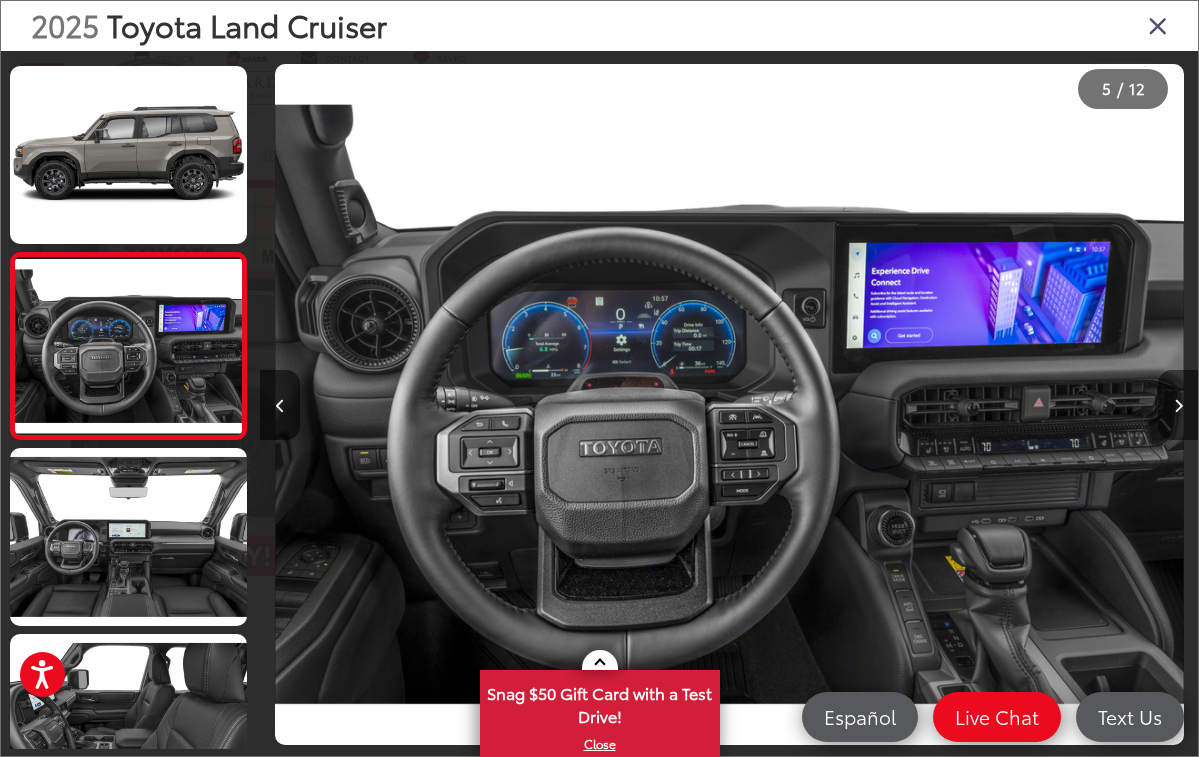 click at bounding box center [1178, 405] 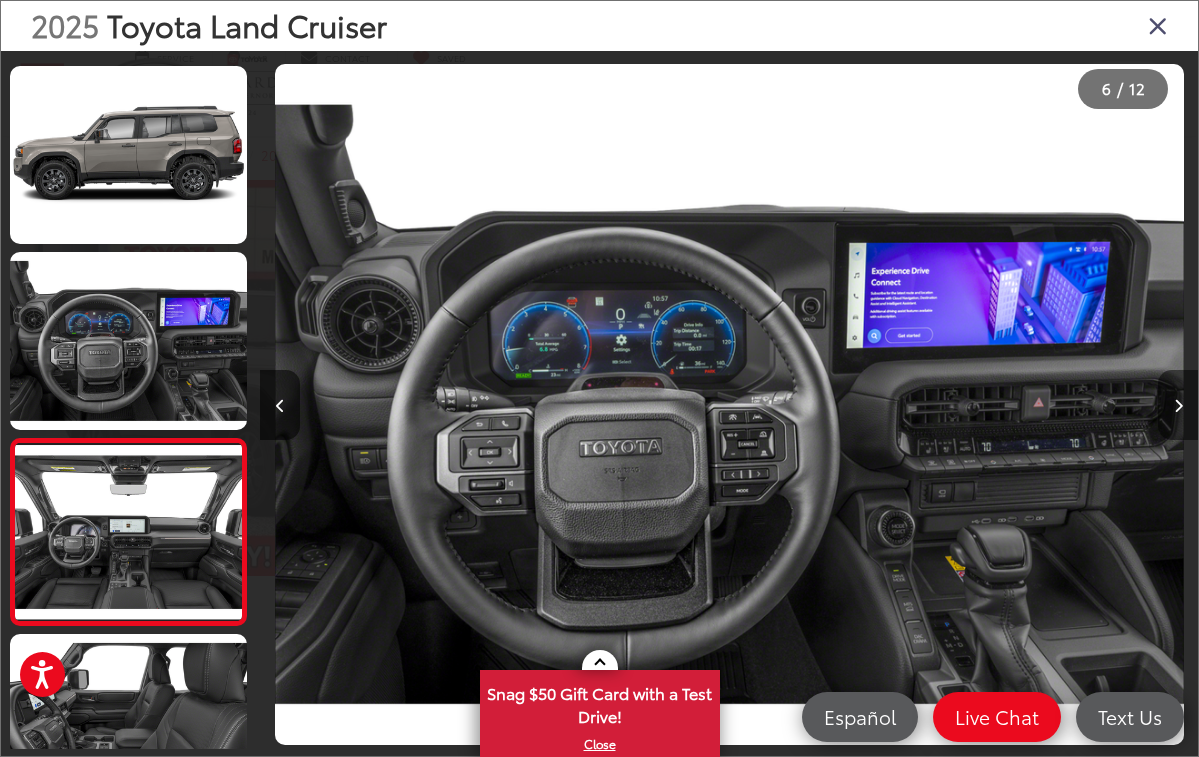 scroll, scrollTop: 0, scrollLeft: 4686, axis: horizontal 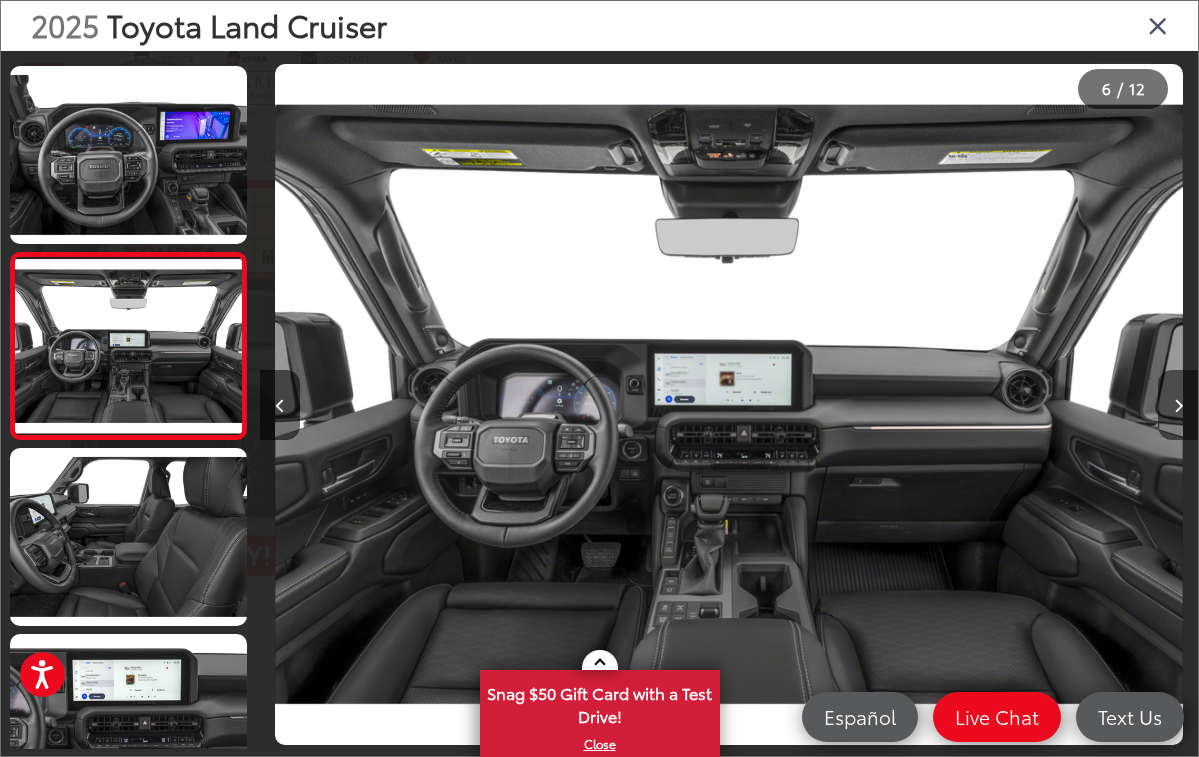 click at bounding box center [1178, 405] 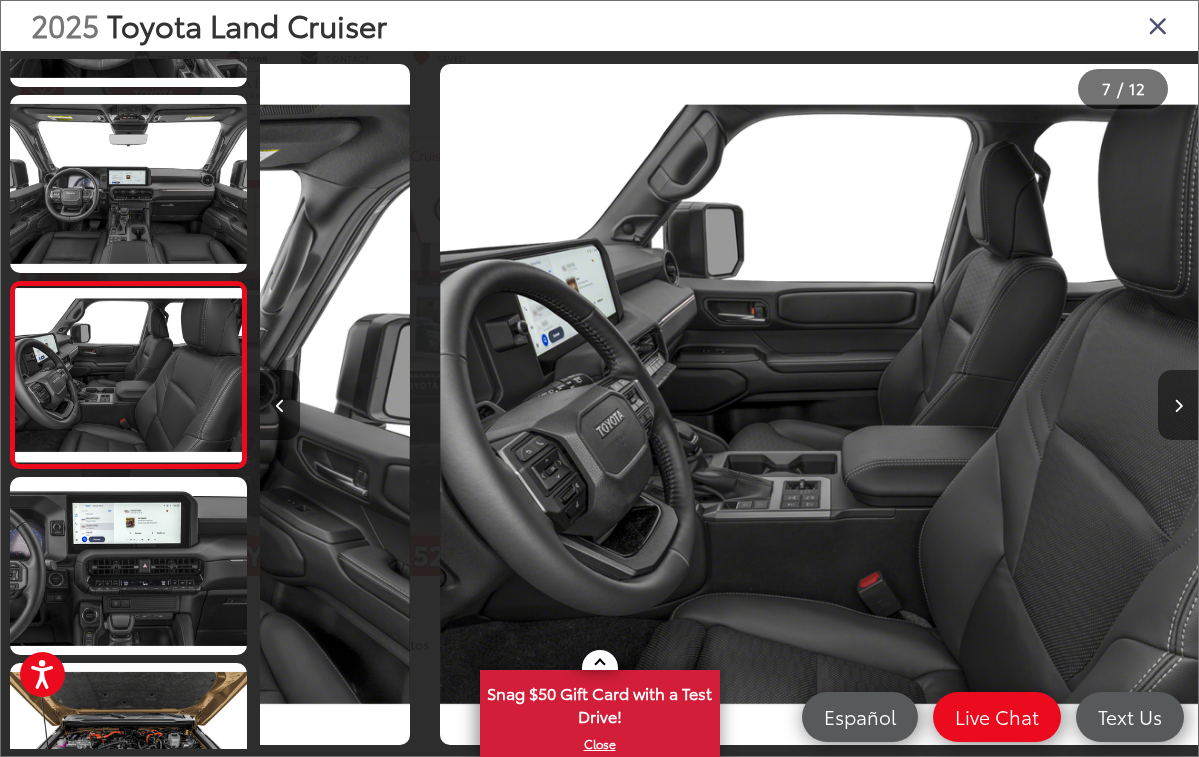 scroll, scrollTop: 924, scrollLeft: 0, axis: vertical 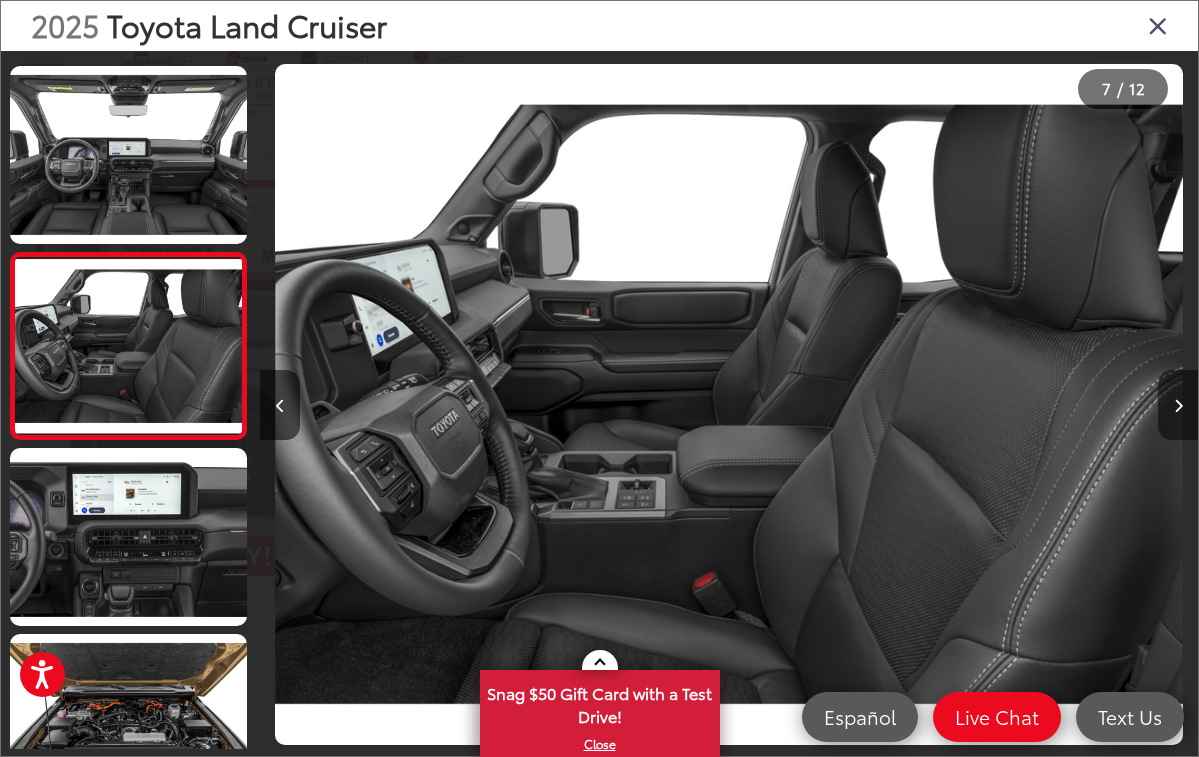 click at bounding box center [1178, 405] 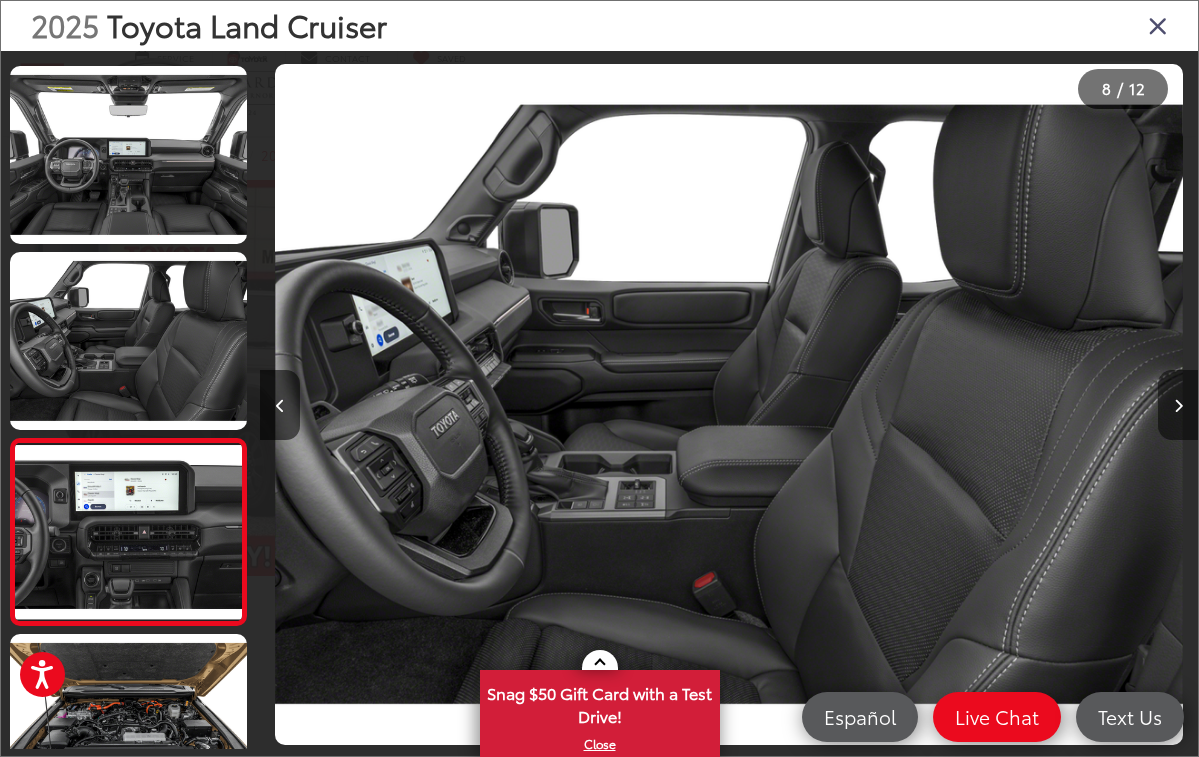 scroll, scrollTop: 0, scrollLeft: 6387, axis: horizontal 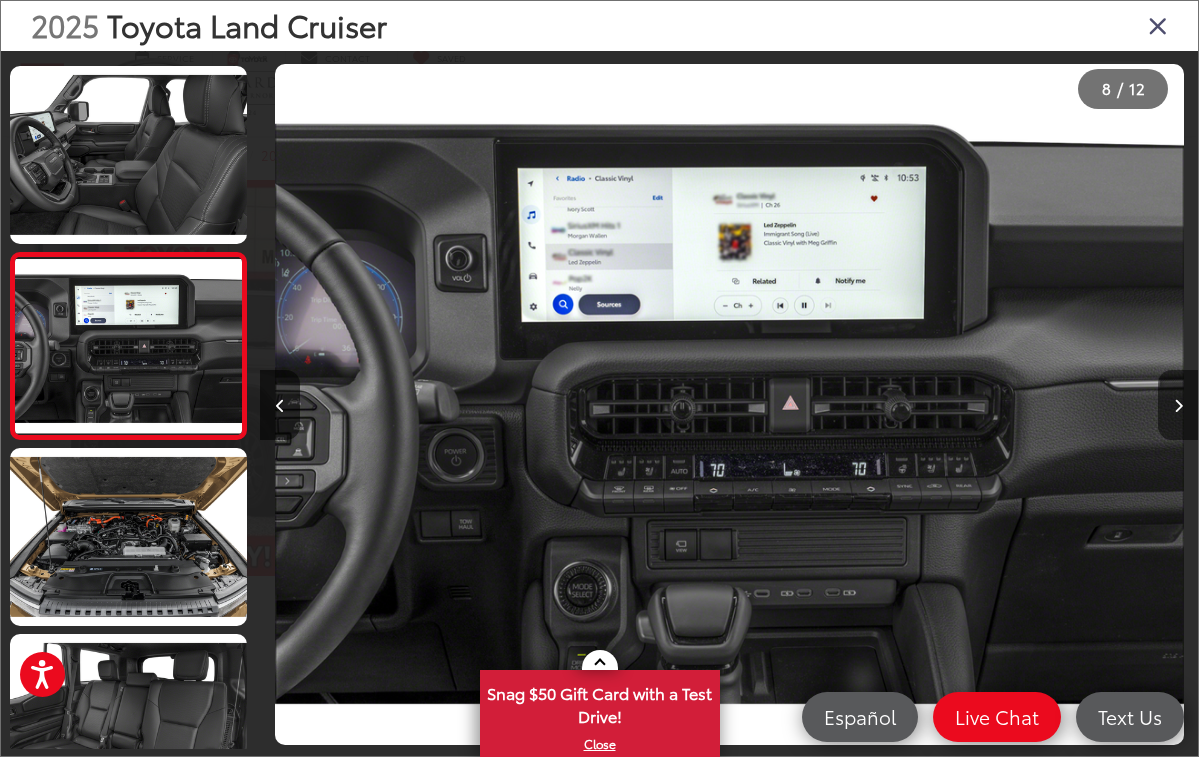 click at bounding box center (1178, 405) 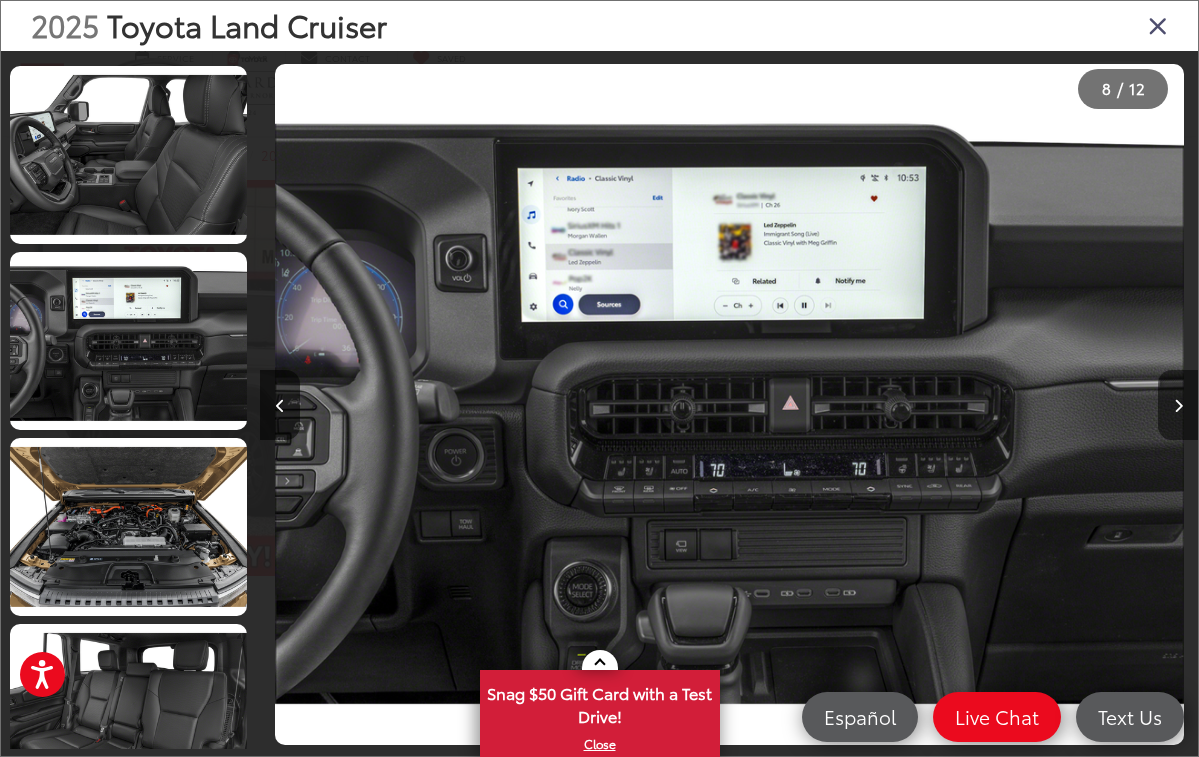 scroll, scrollTop: 0, scrollLeft: 7317, axis: horizontal 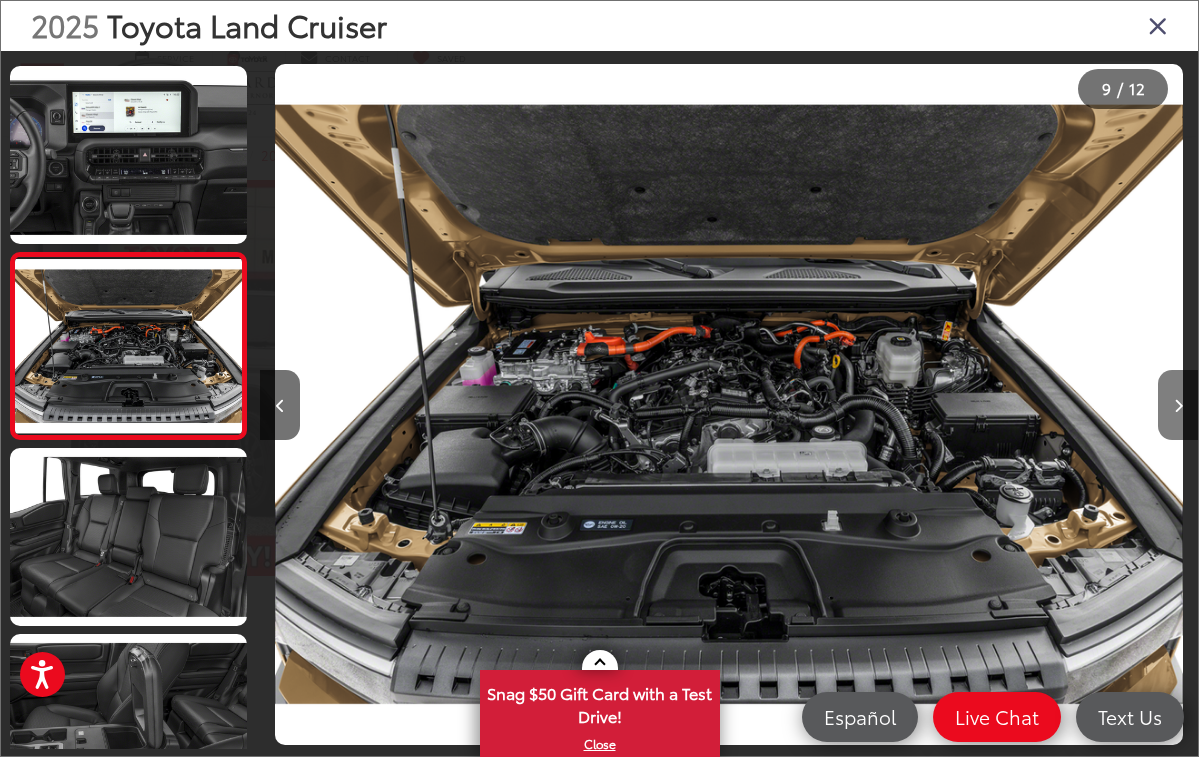 click at bounding box center (1178, 405) 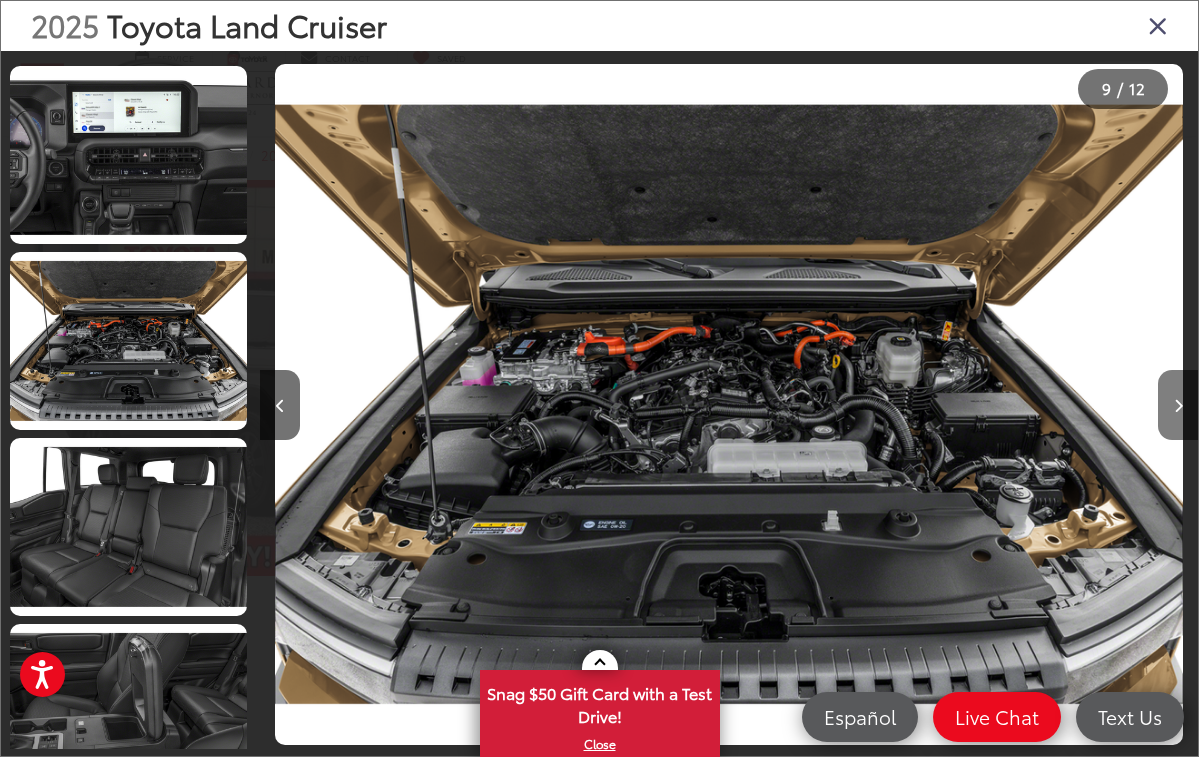 scroll, scrollTop: 0, scrollLeft: 8317, axis: horizontal 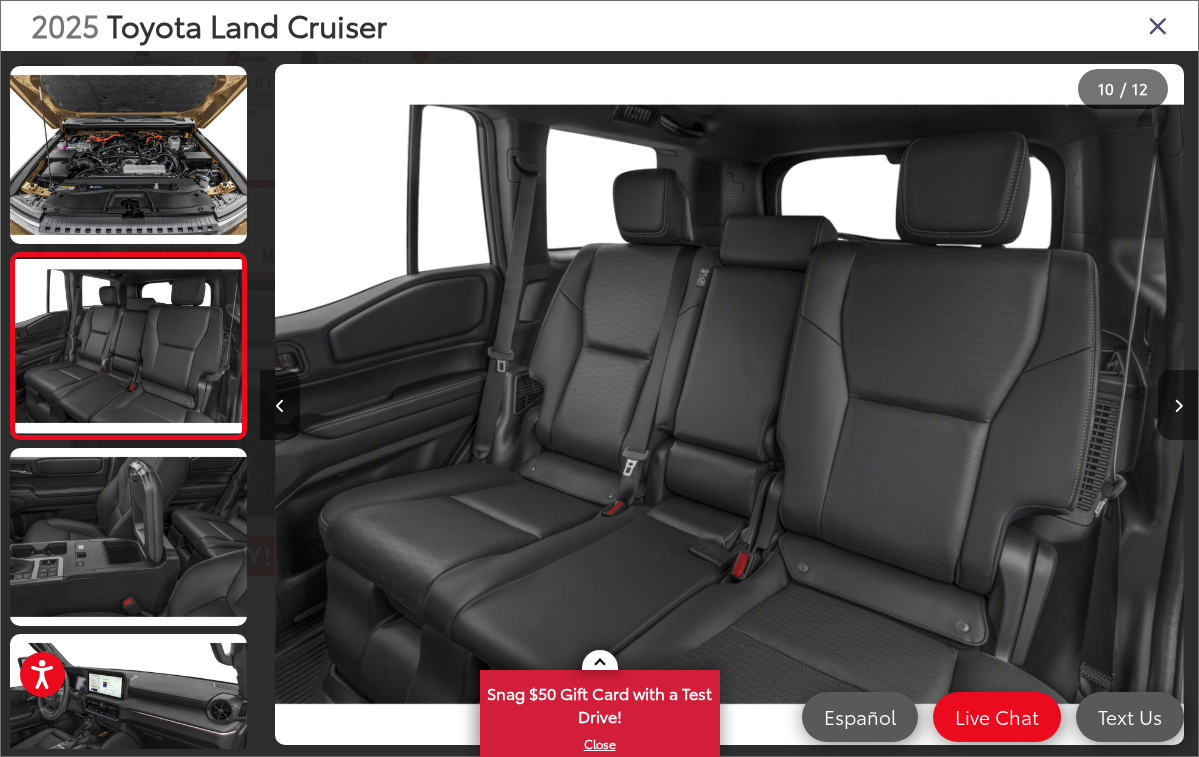 click at bounding box center (1178, 405) 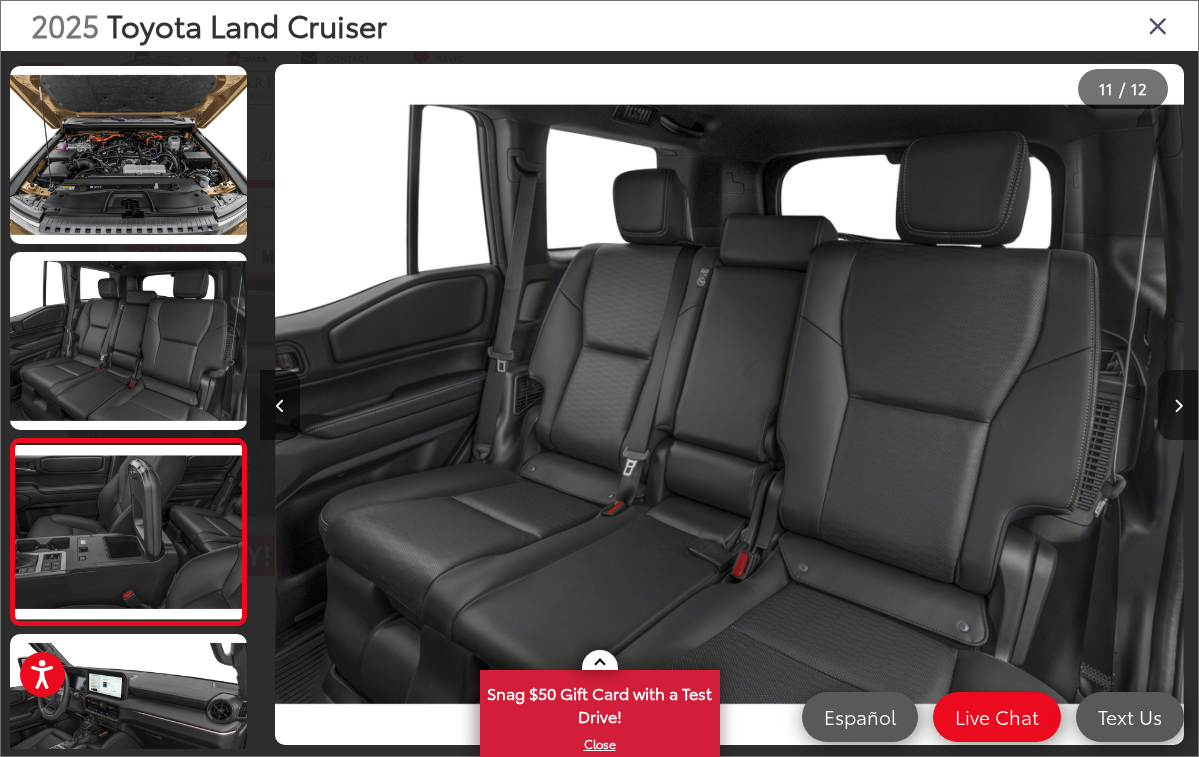 scroll, scrollTop: 0, scrollLeft: 9376, axis: horizontal 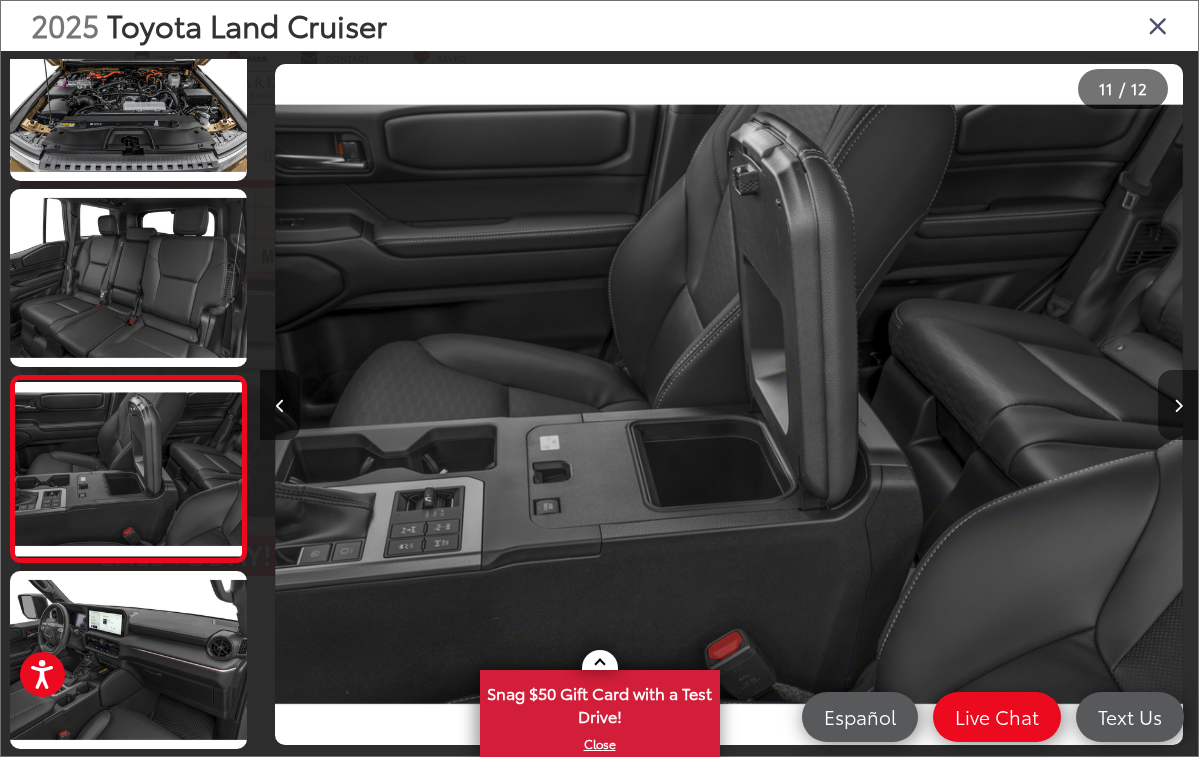 click at bounding box center (1178, 405) 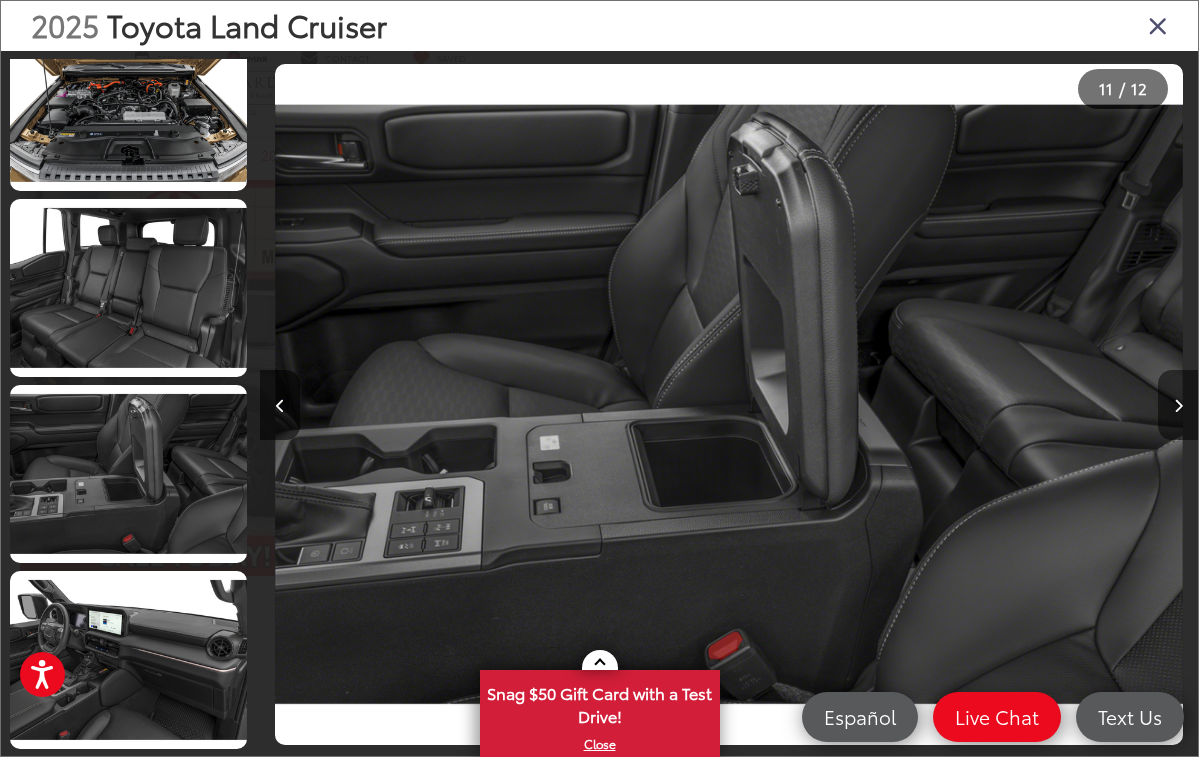 scroll, scrollTop: 1545, scrollLeft: 0, axis: vertical 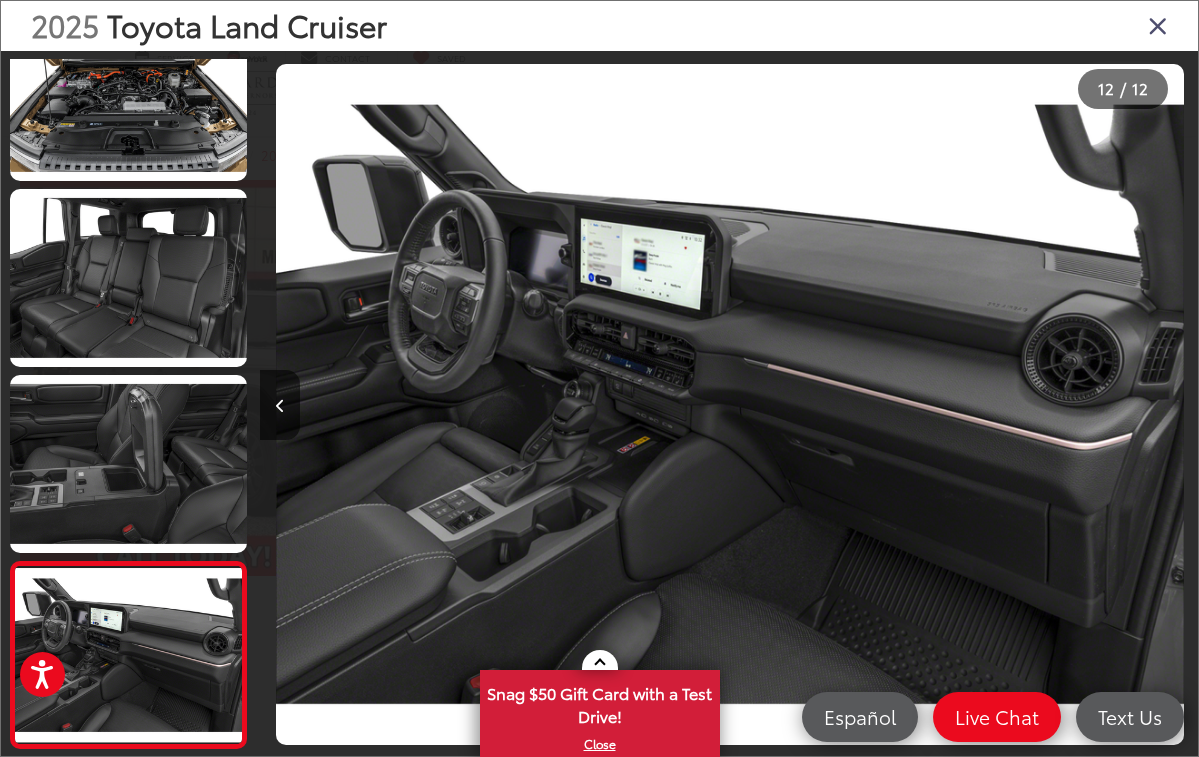 click at bounding box center (1081, 404) 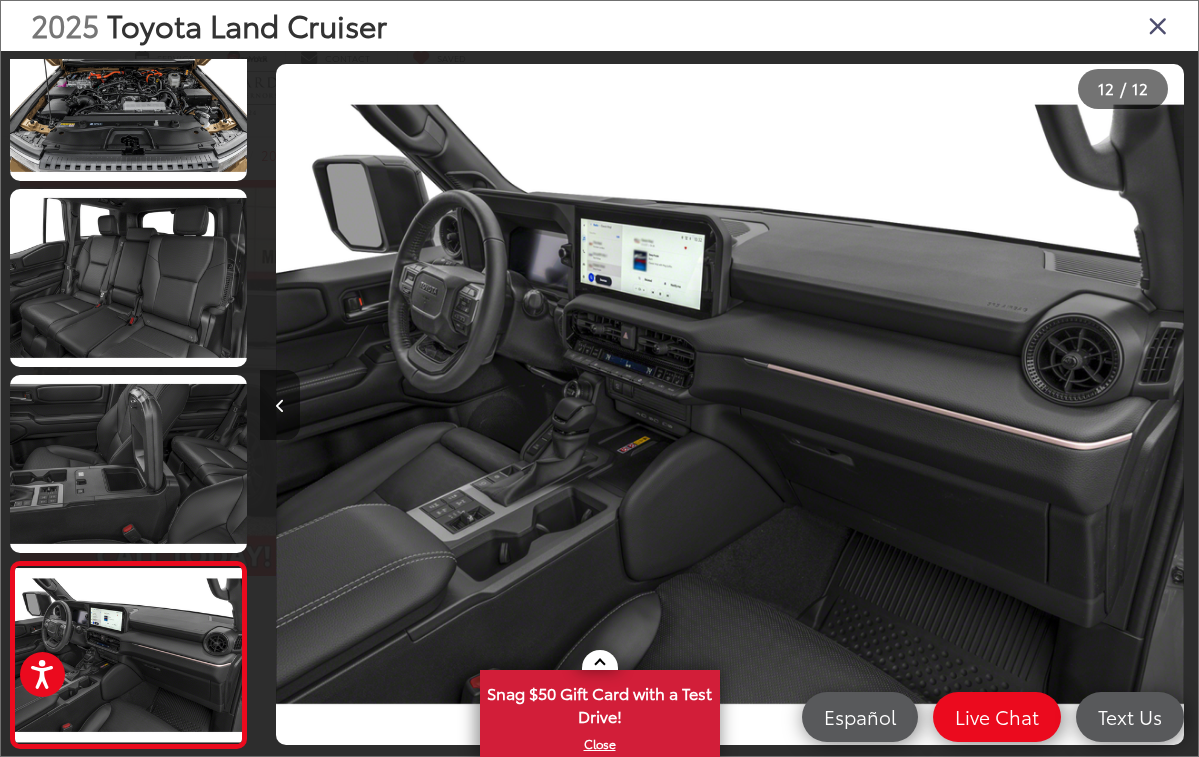click at bounding box center (280, 405) 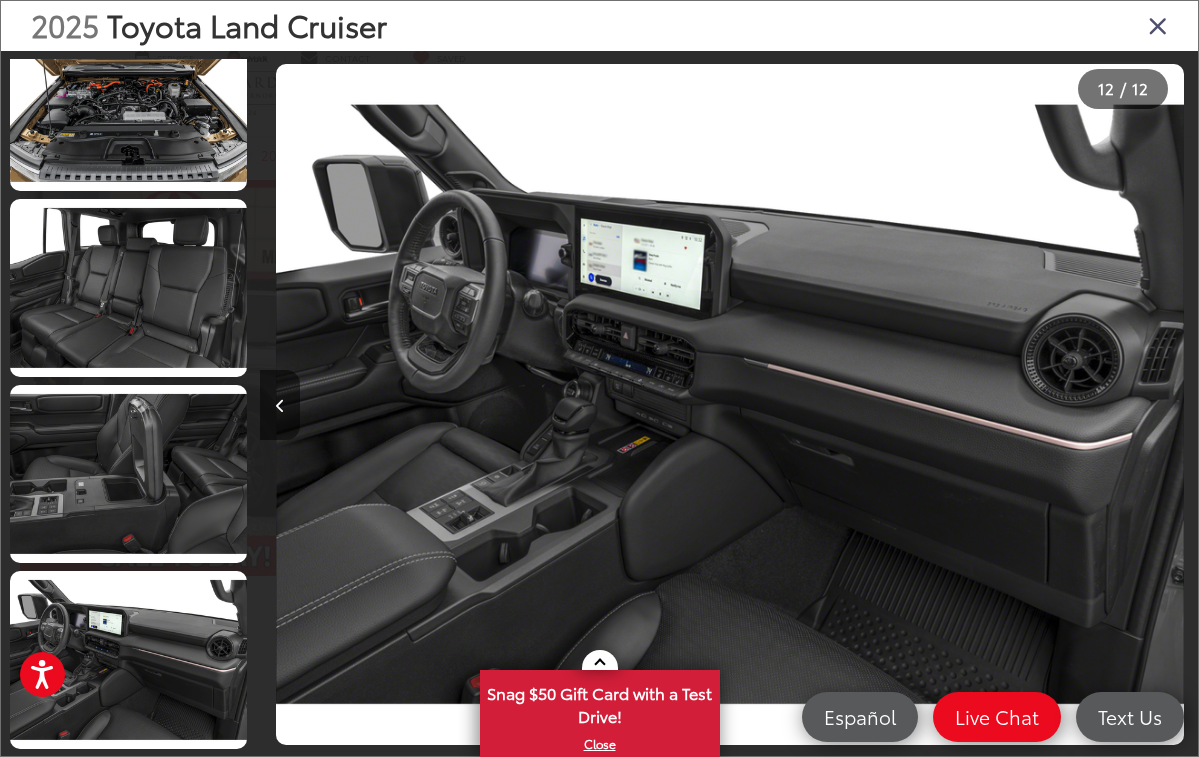 scroll, scrollTop: 1545, scrollLeft: 0, axis: vertical 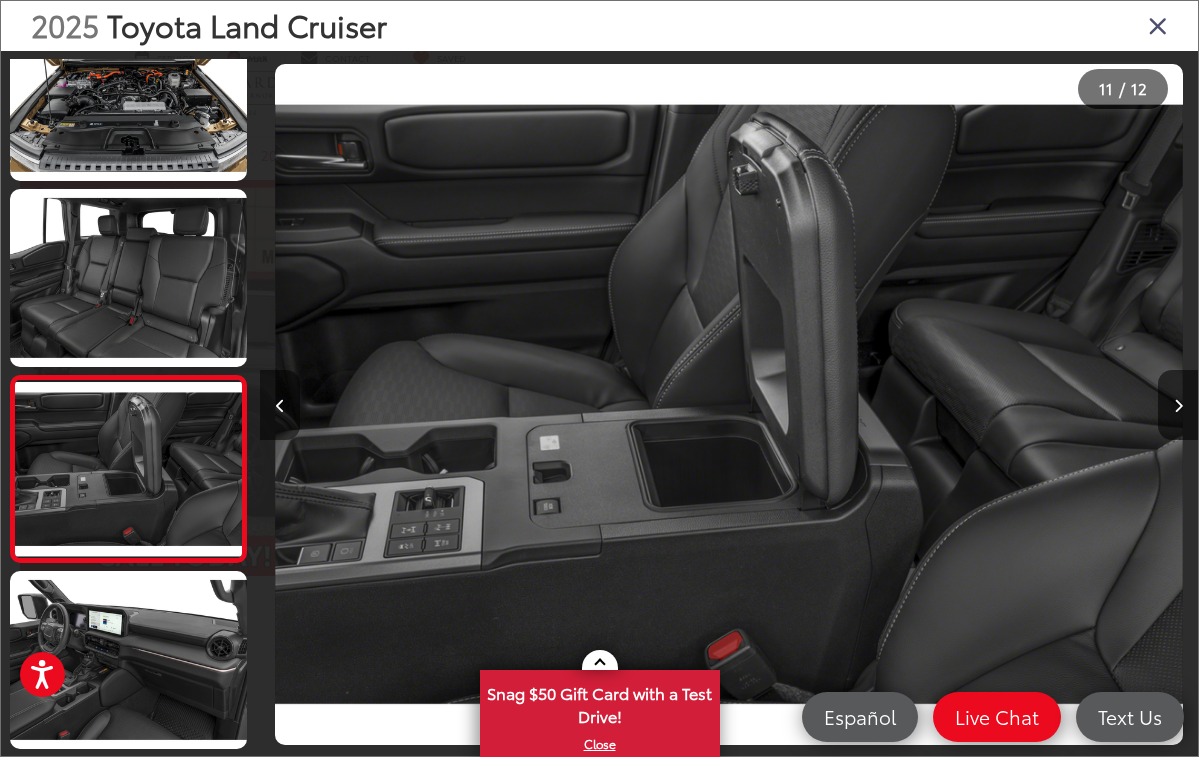 click at bounding box center [280, 405] 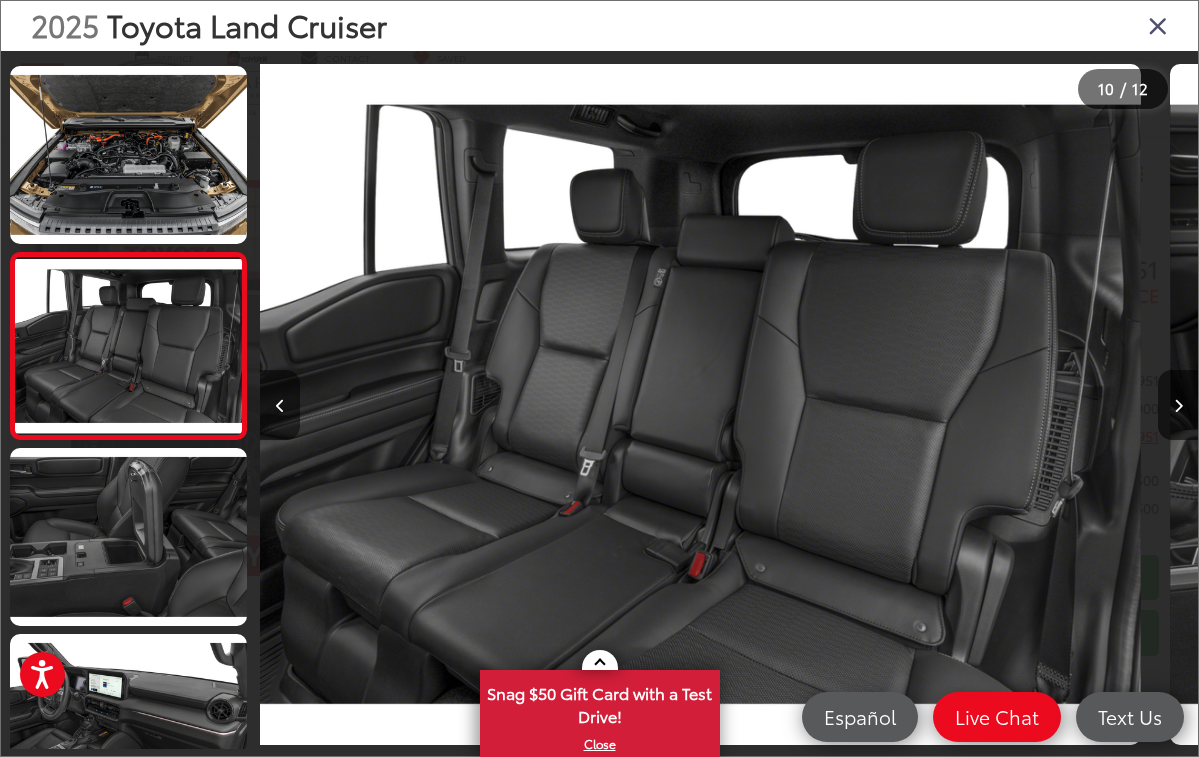 scroll 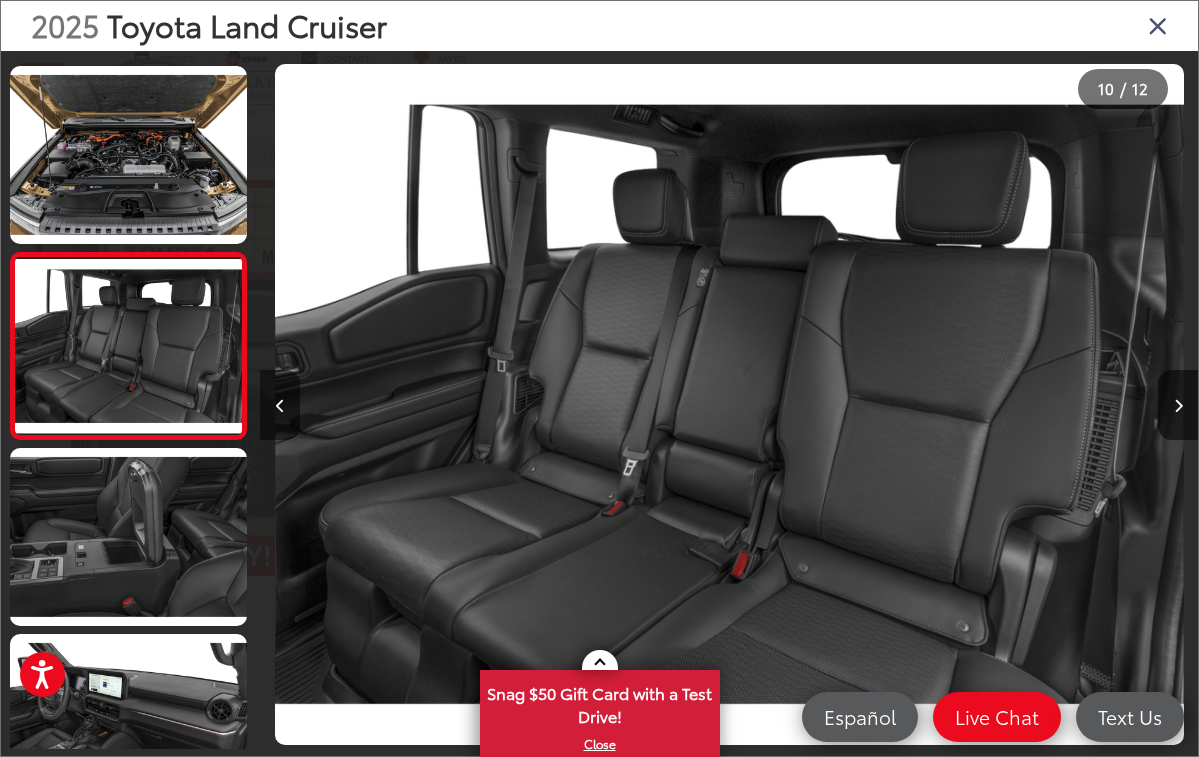 click at bounding box center (280, 405) 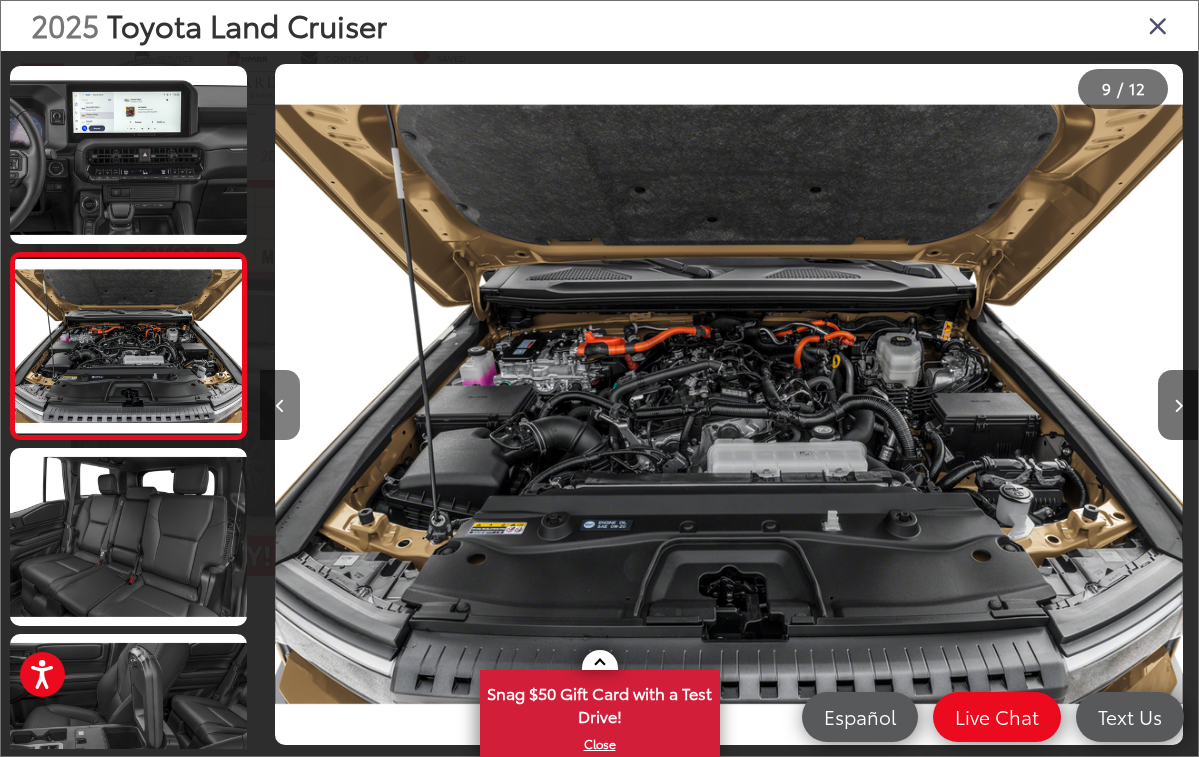 click at bounding box center (280, 405) 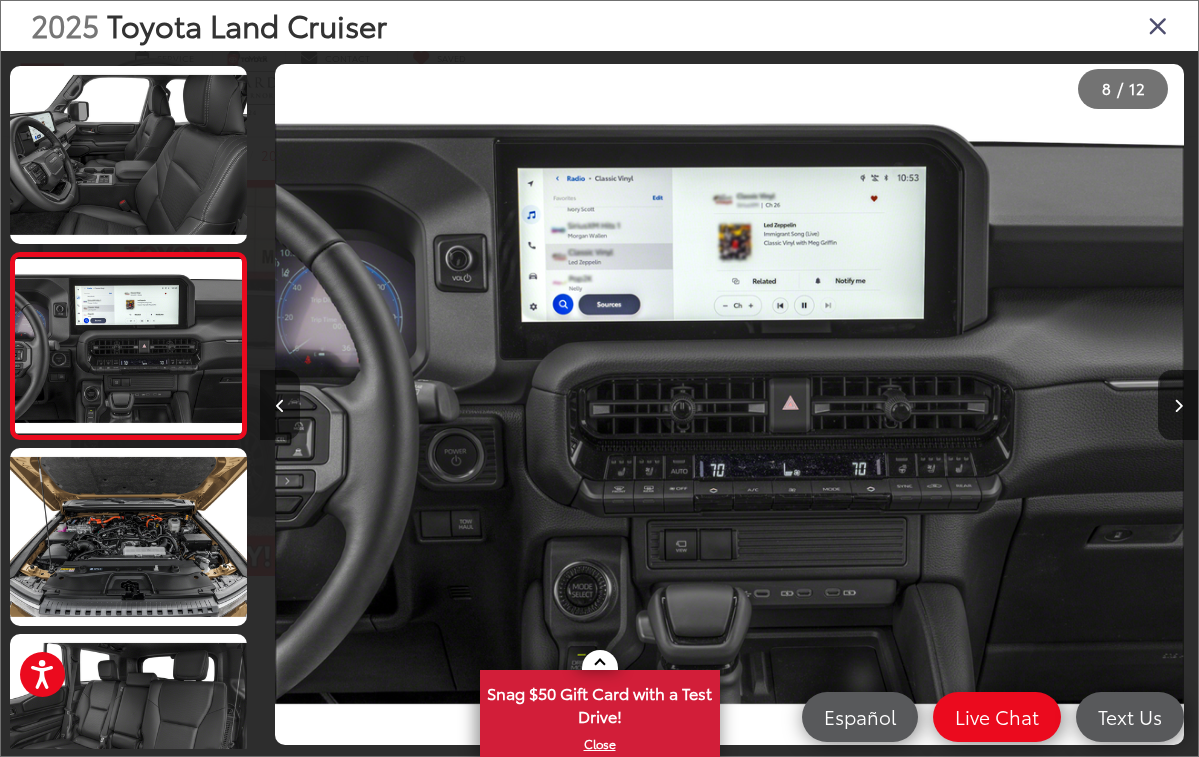 click at bounding box center (280, 405) 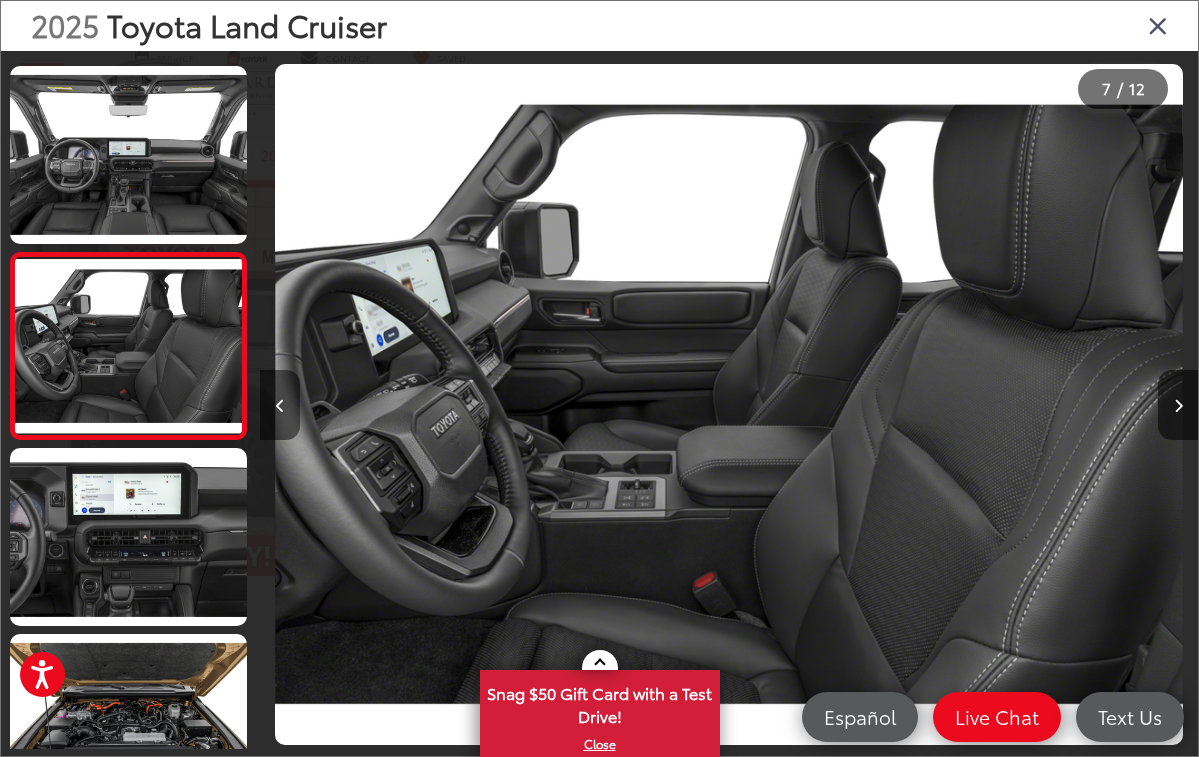 click at bounding box center (280, 405) 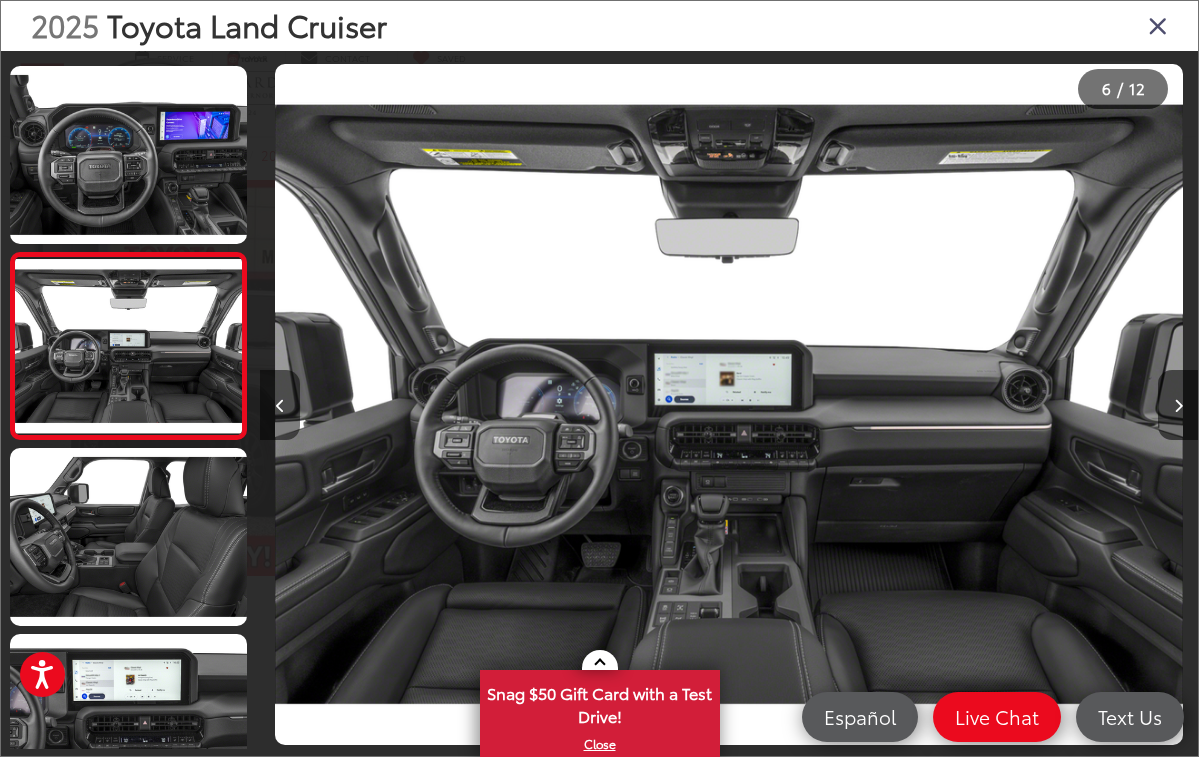 click at bounding box center [280, 405] 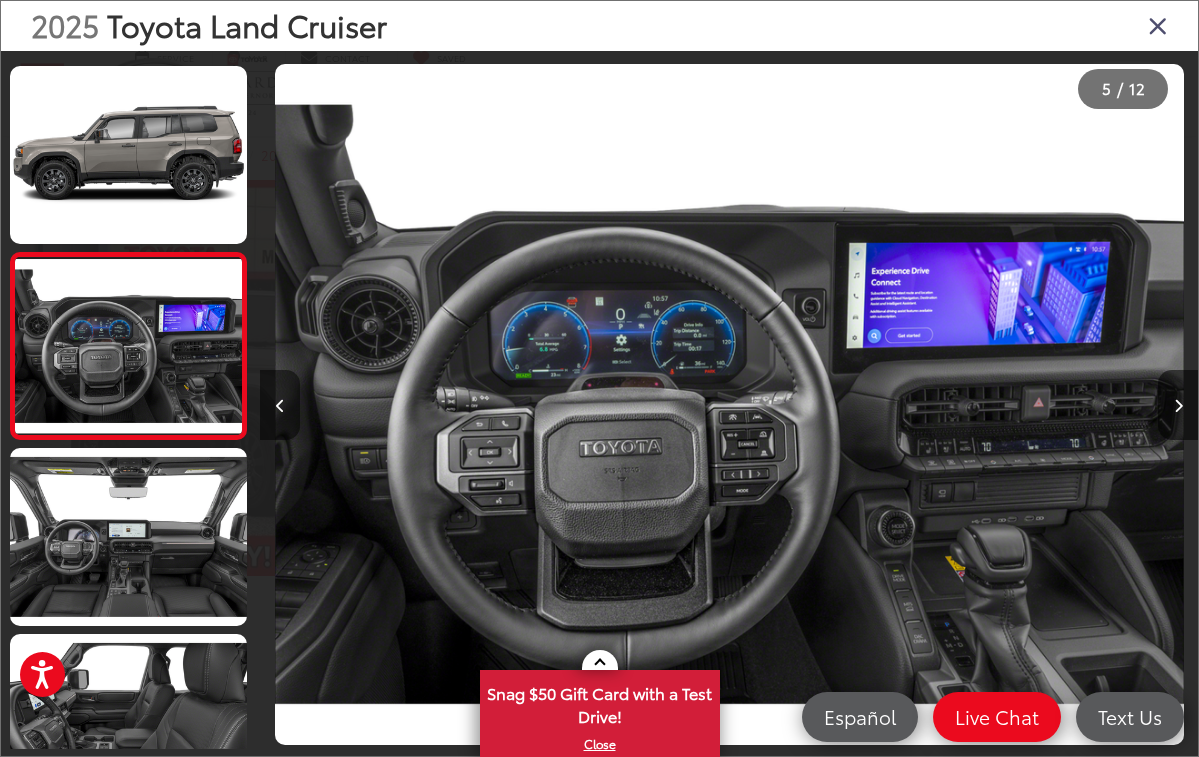 click at bounding box center (280, 405) 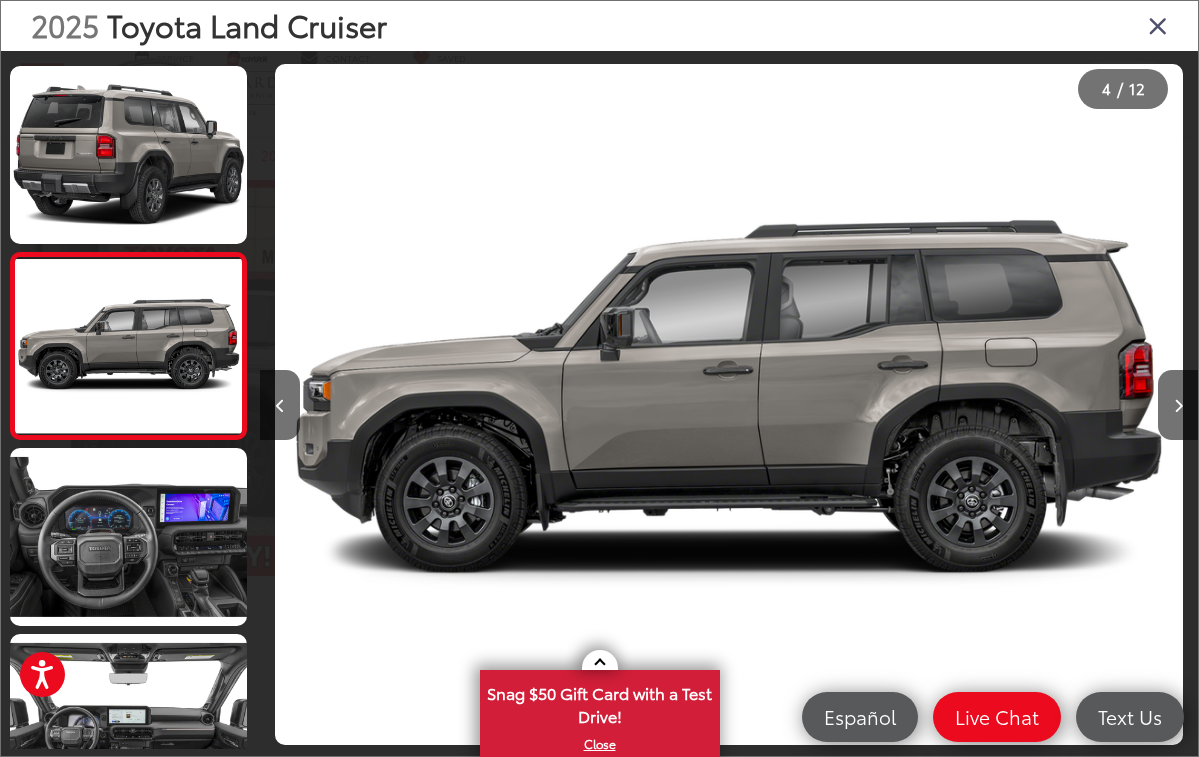 click at bounding box center [1158, 25] 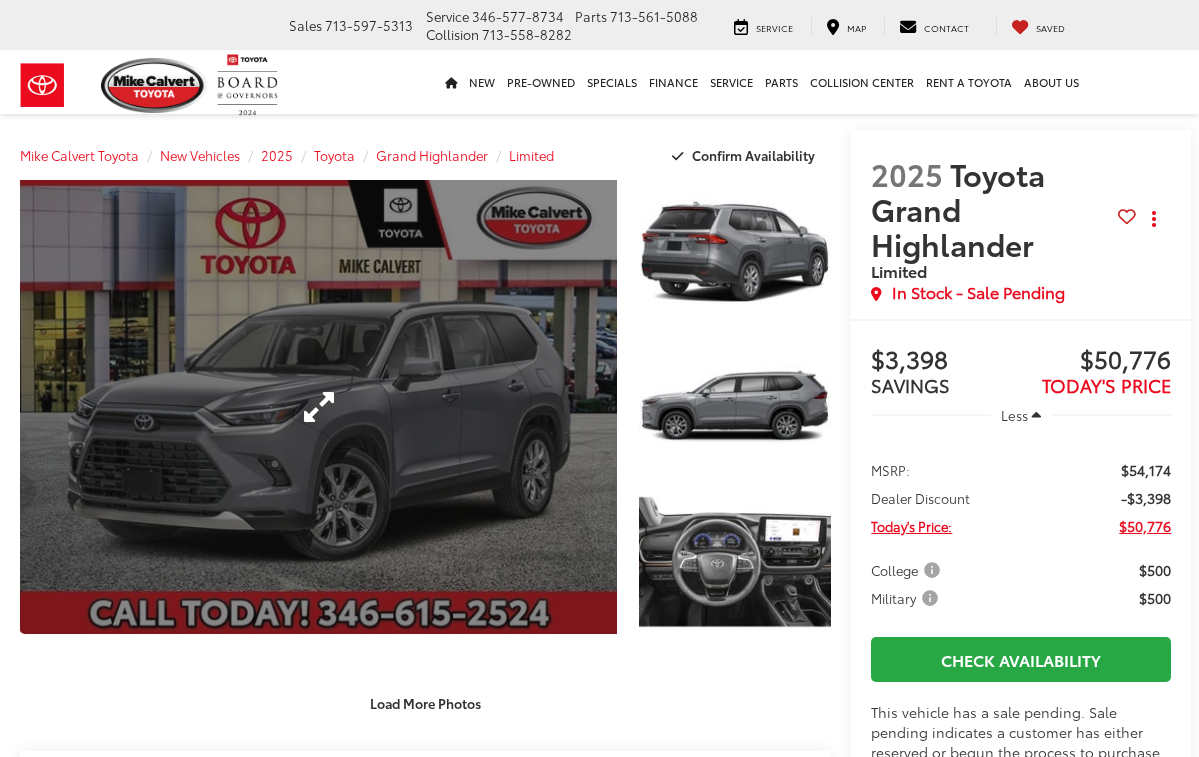 scroll, scrollTop: 0, scrollLeft: 0, axis: both 